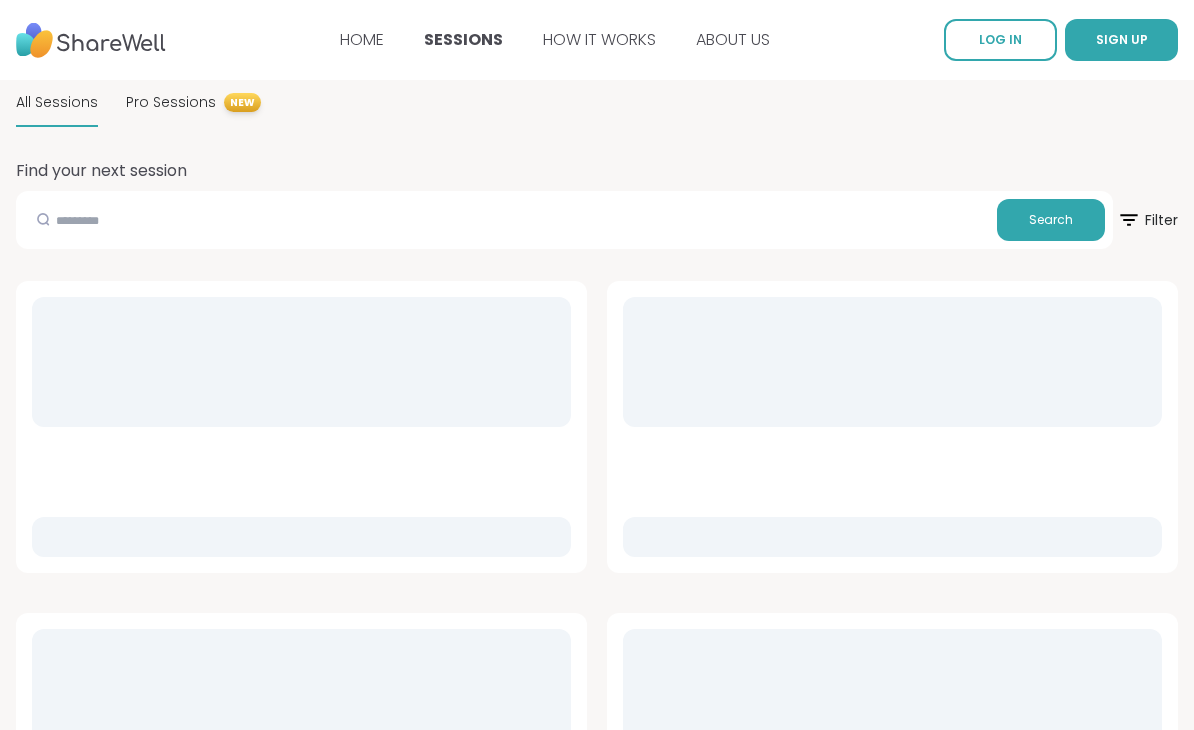 scroll, scrollTop: 0, scrollLeft: 0, axis: both 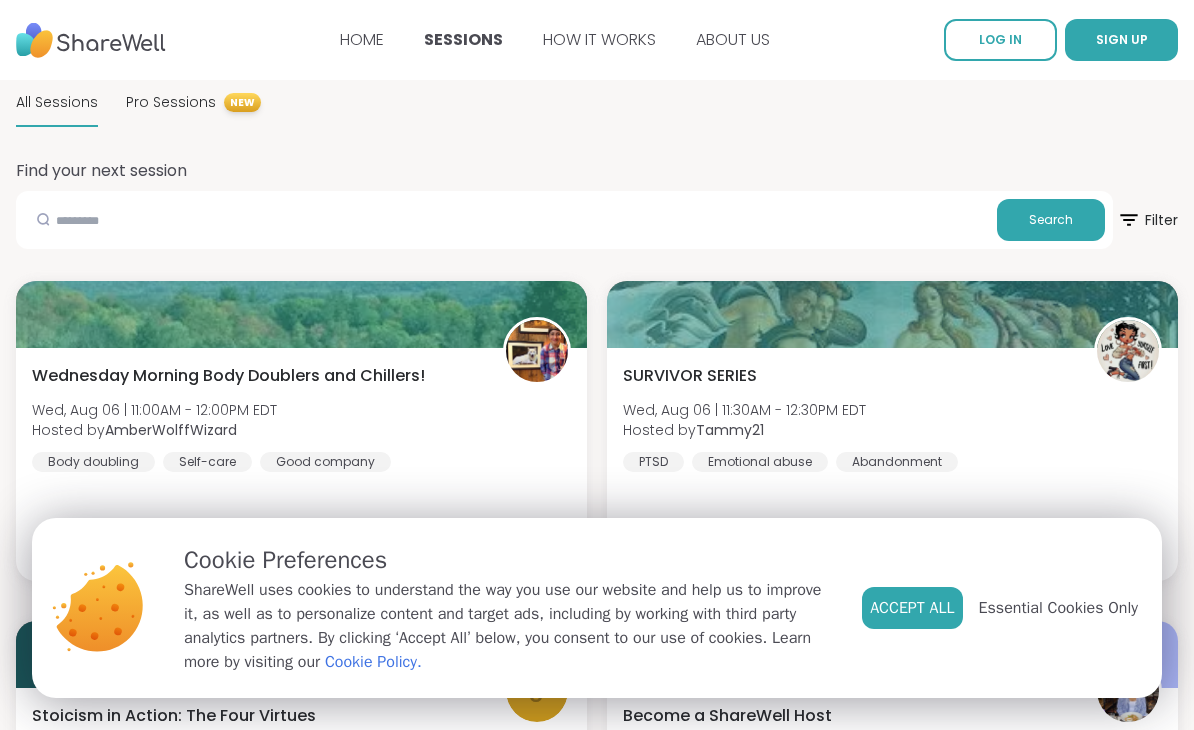 click on "LOG IN" at bounding box center (1000, 39) 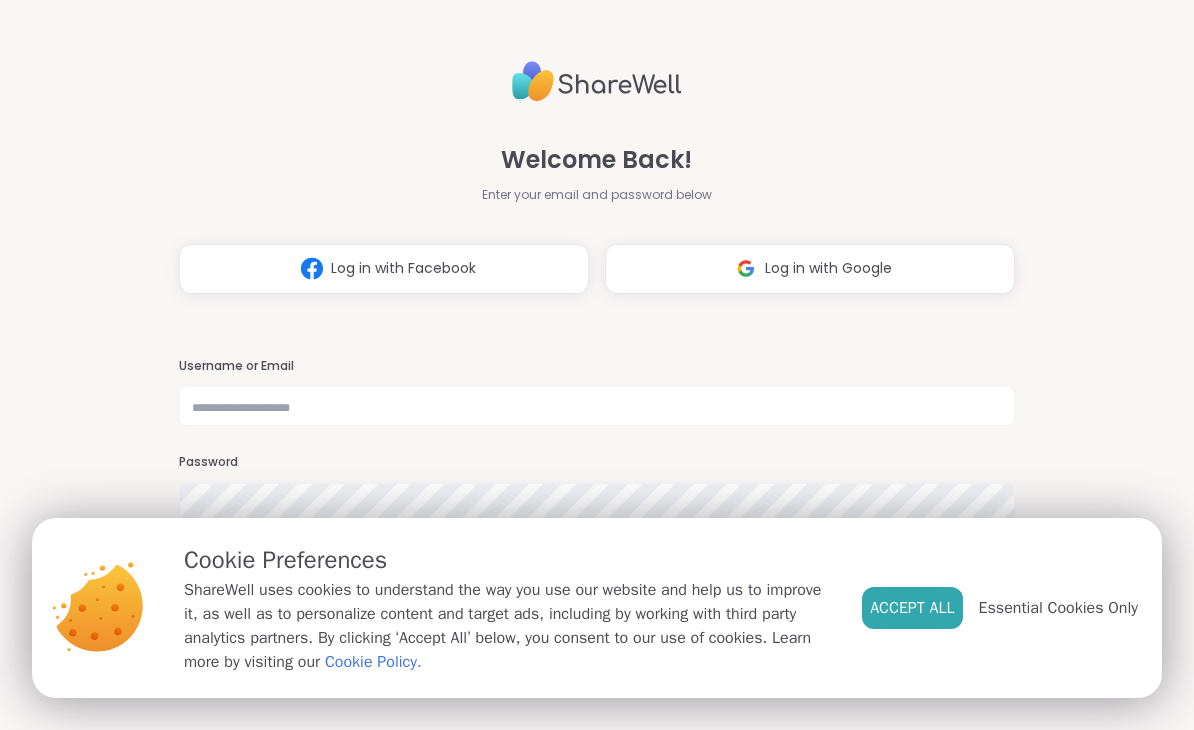 click on "Accept All" at bounding box center [912, 608] 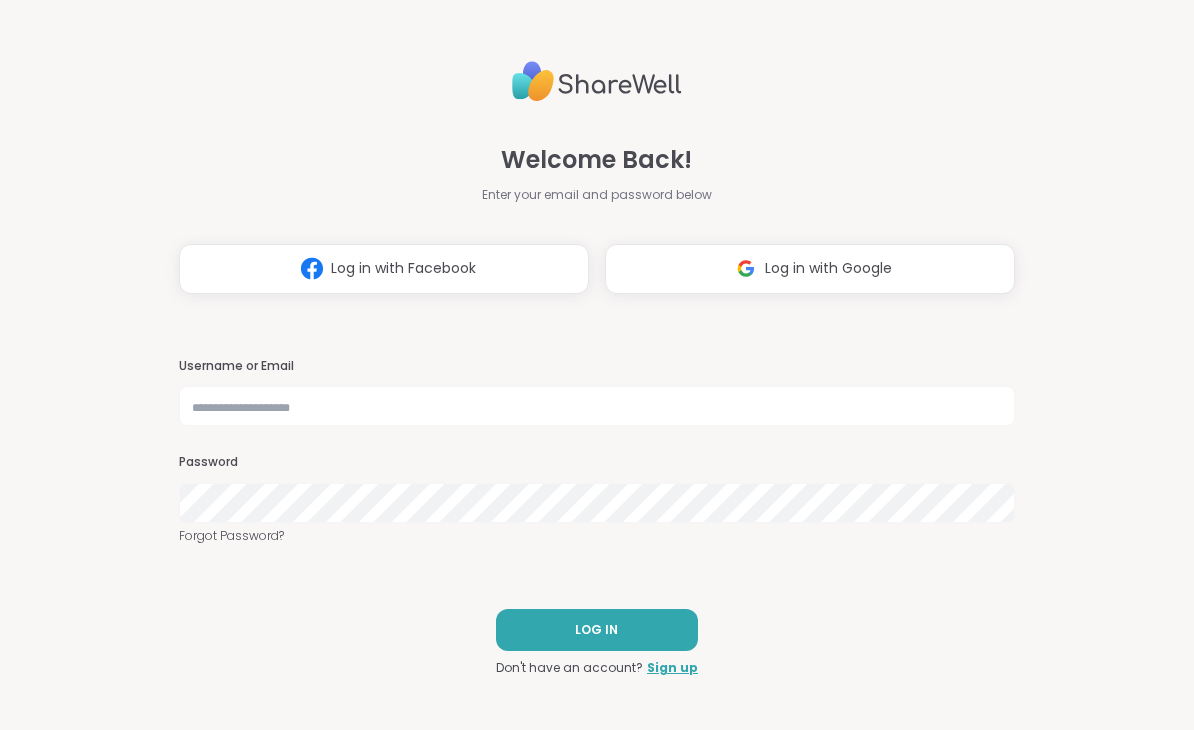 click on "Log in with Google" at bounding box center [810, 269] 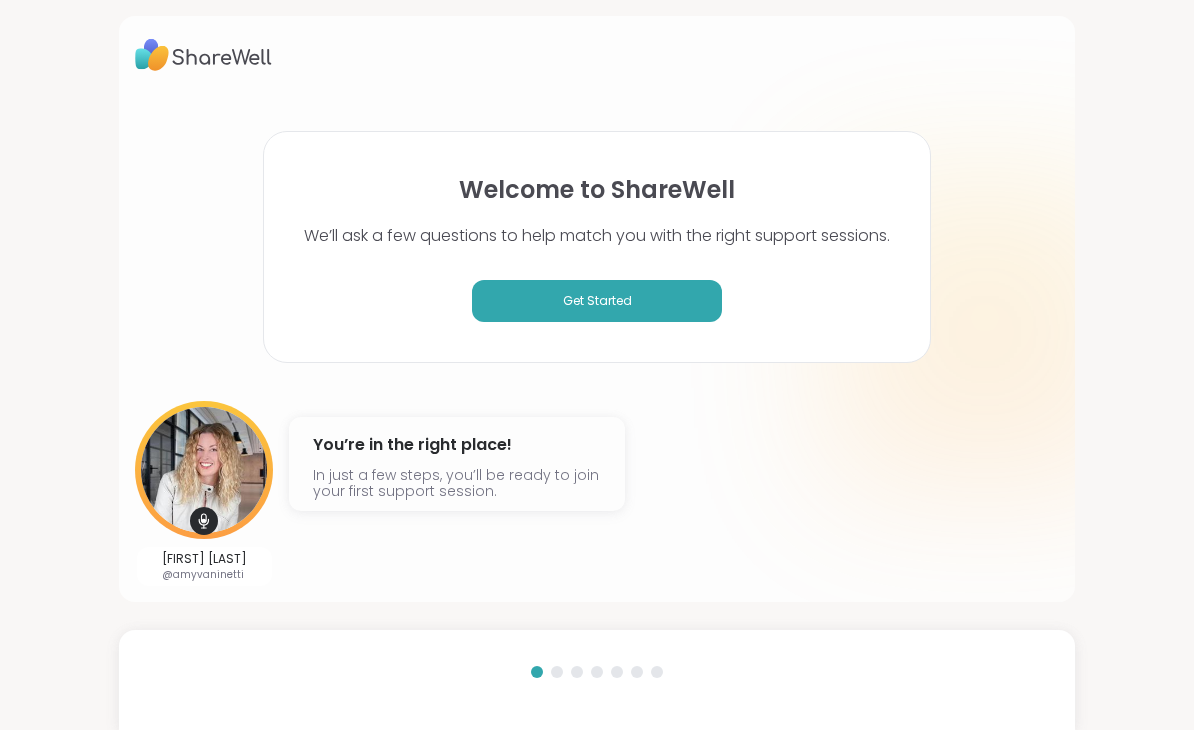 click on "Get Started" at bounding box center [597, 301] 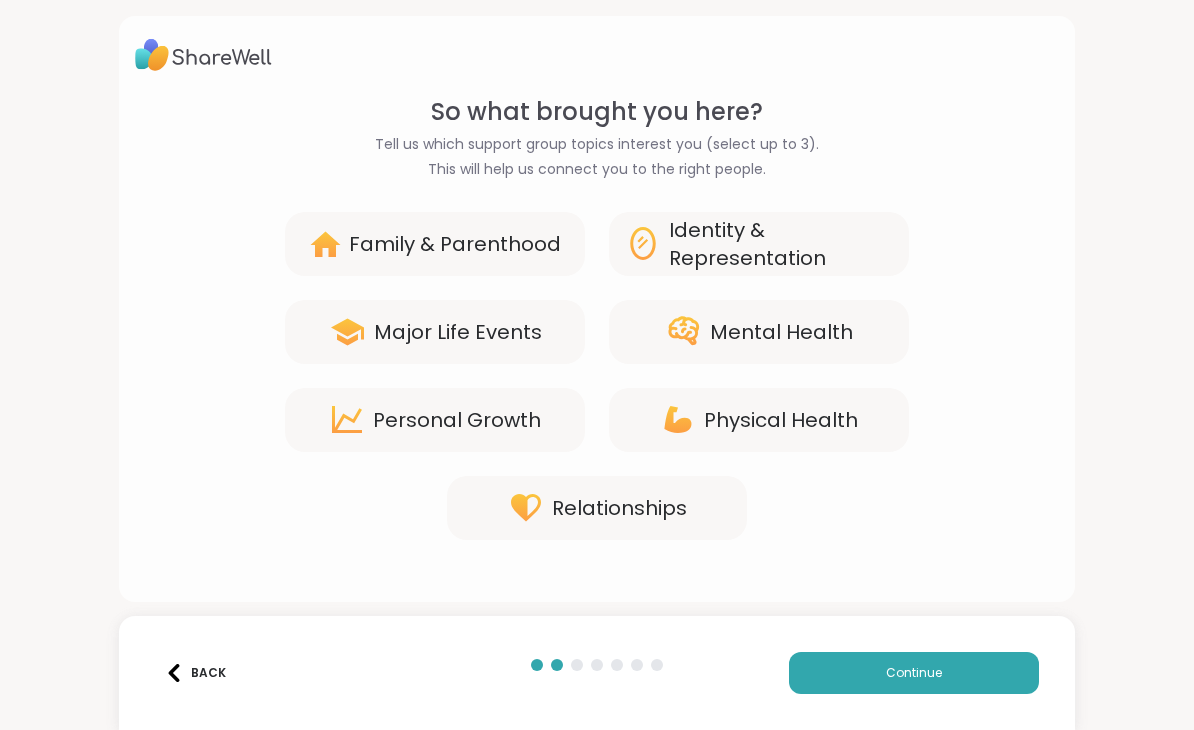 click on "Continue" at bounding box center (914, 673) 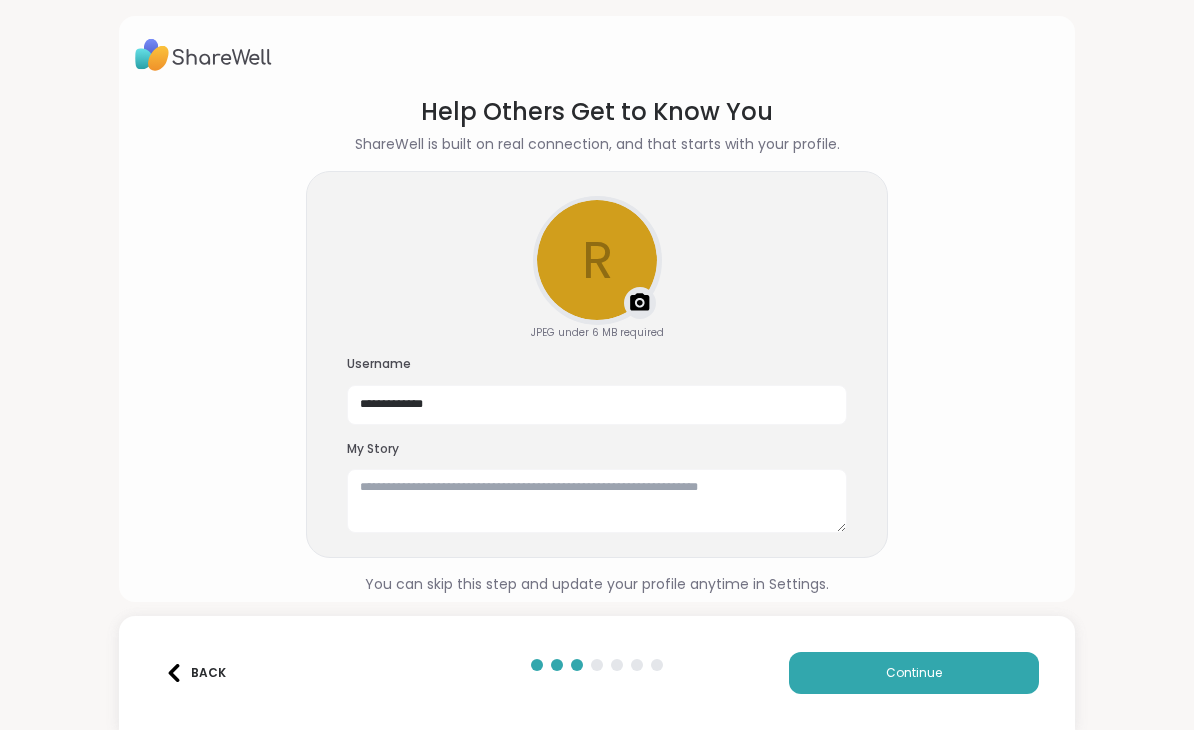 click on "Continue" at bounding box center (914, 673) 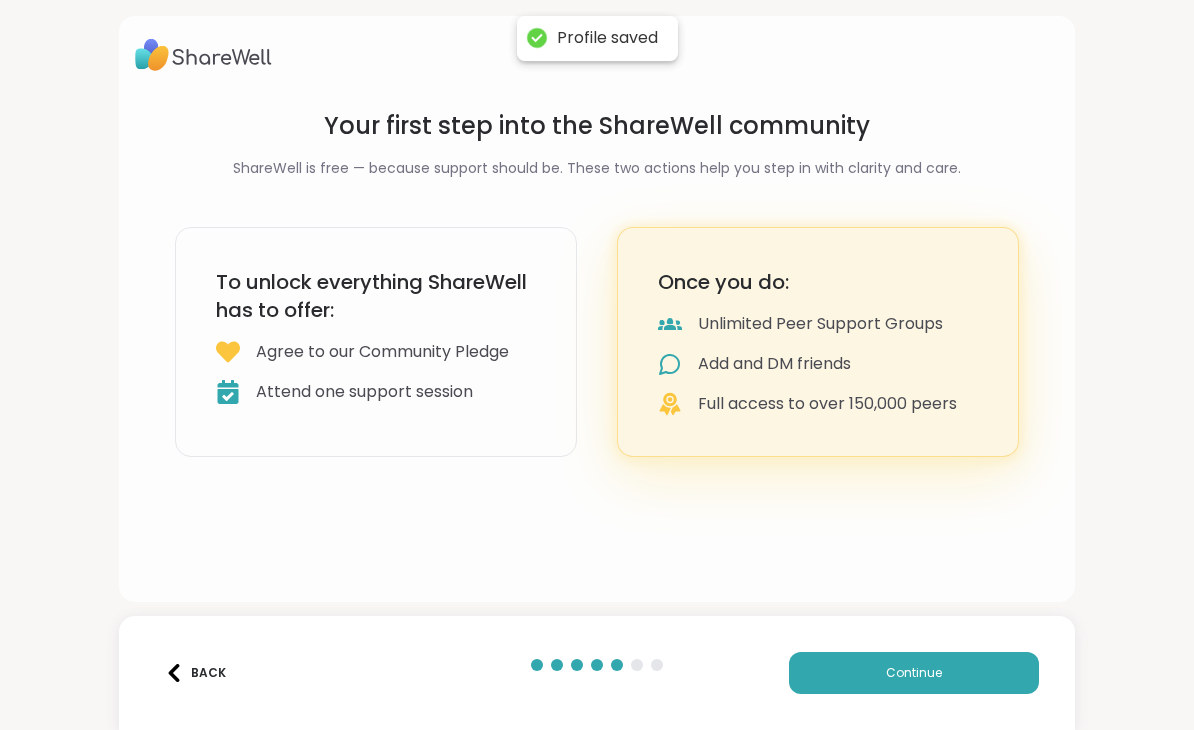 click on "Continue" at bounding box center [914, 673] 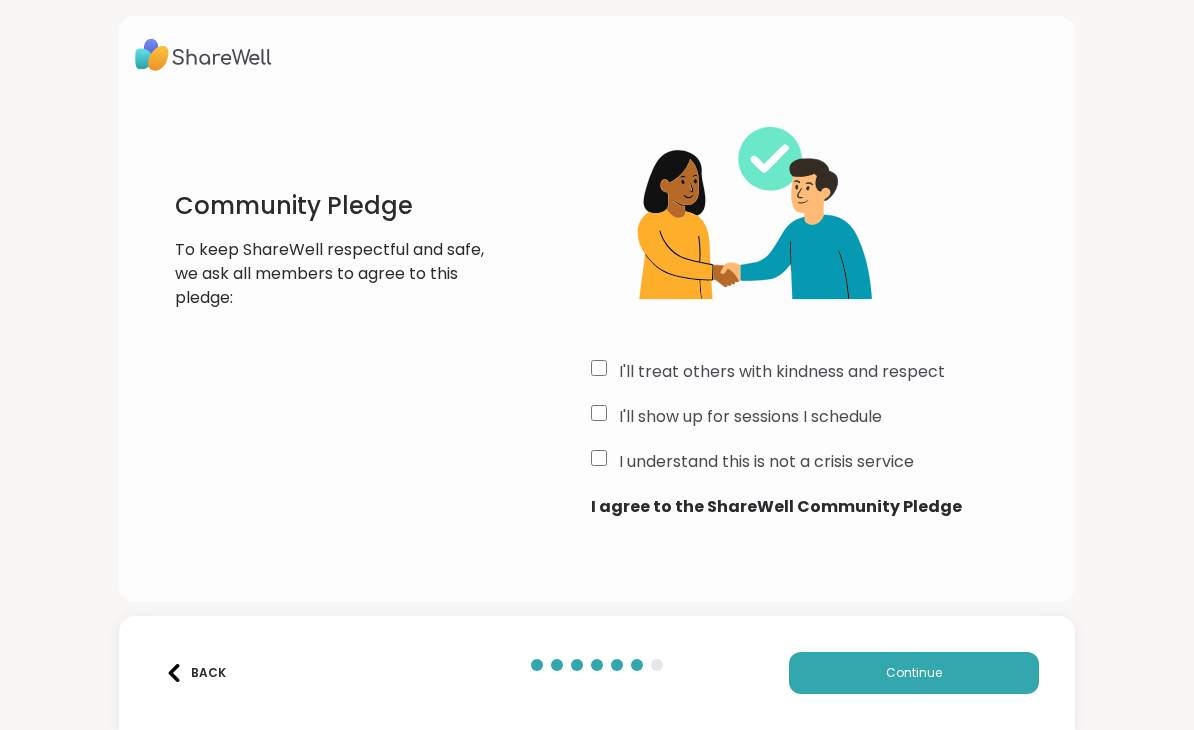 click on "Continue" at bounding box center [914, 673] 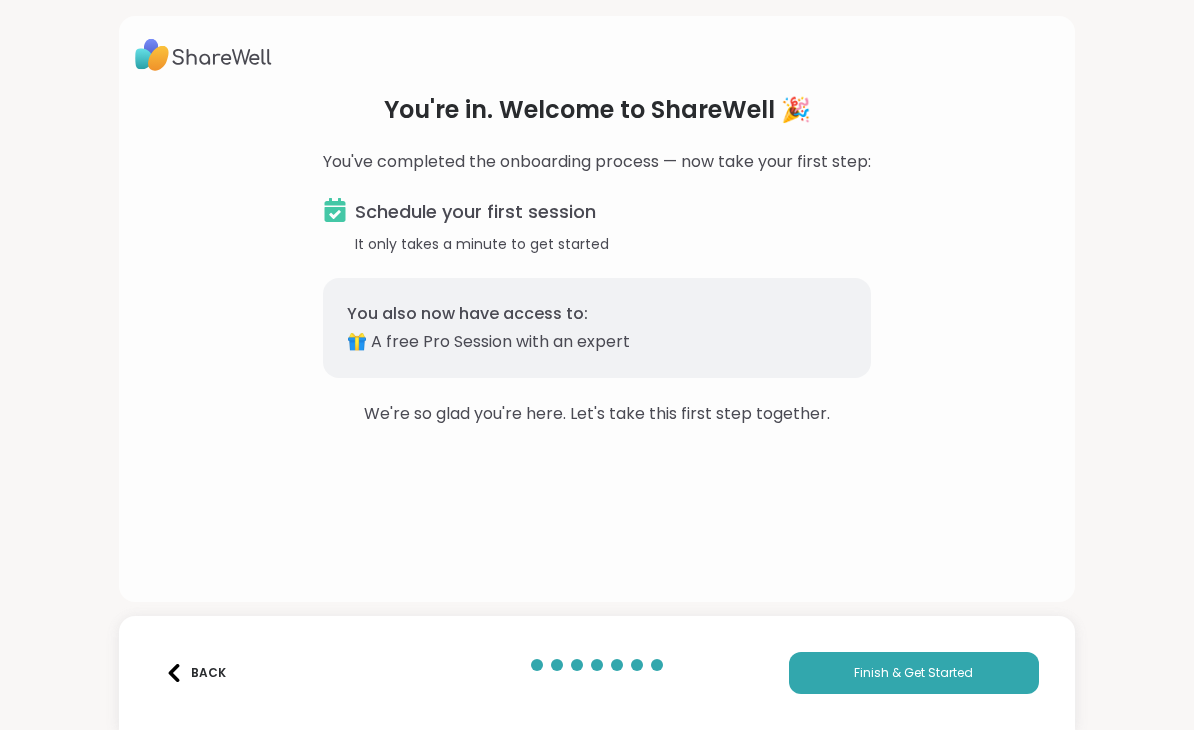 click on "Schedule your first session" at bounding box center (475, 212) 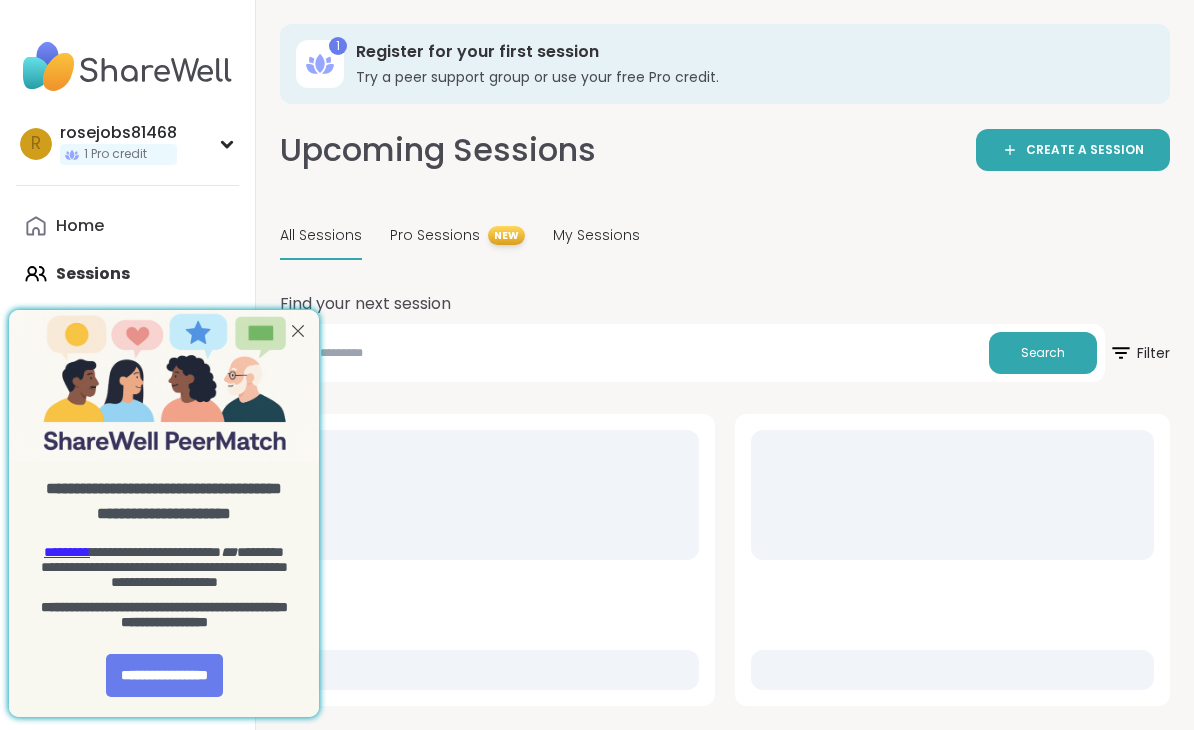 scroll, scrollTop: 0, scrollLeft: 0, axis: both 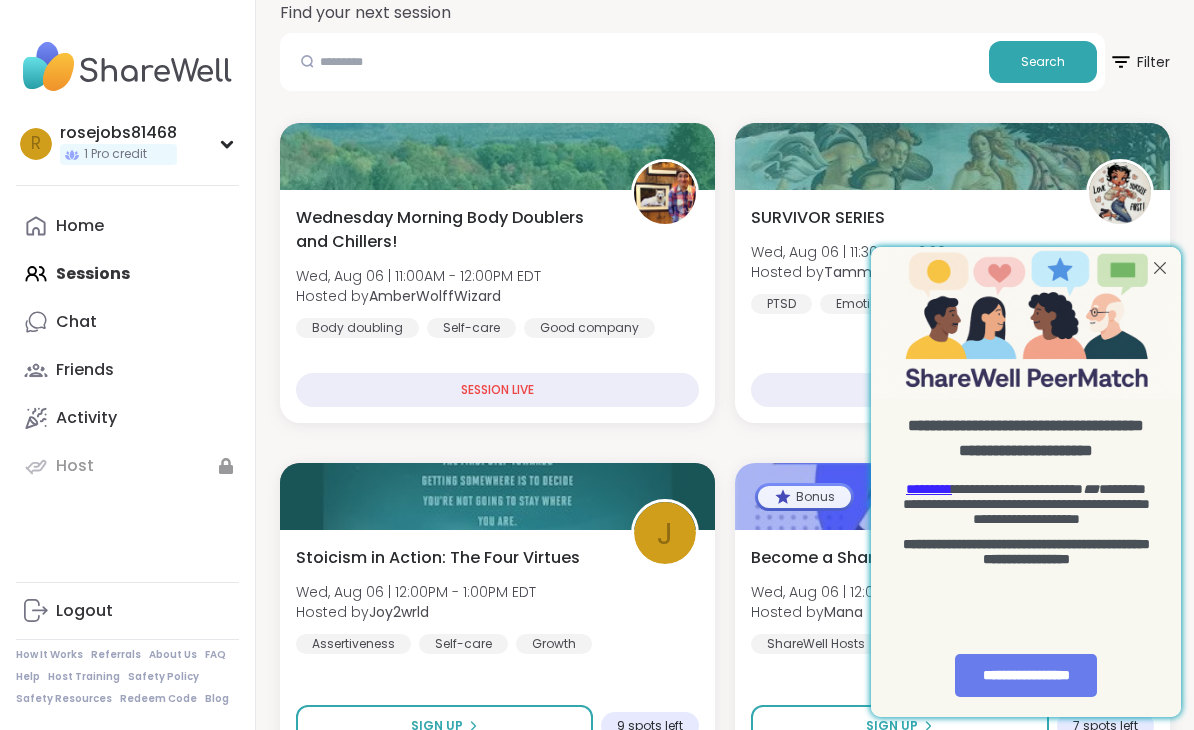 click at bounding box center (1160, 268) 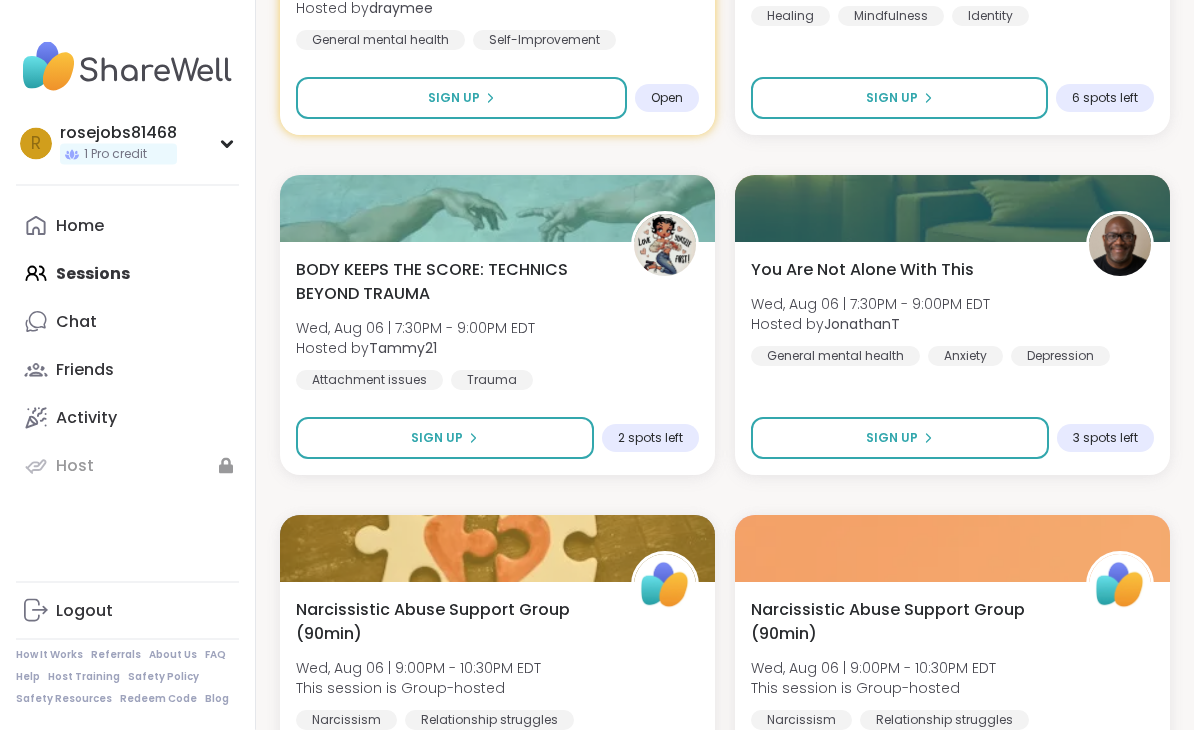 scroll, scrollTop: 4319, scrollLeft: 0, axis: vertical 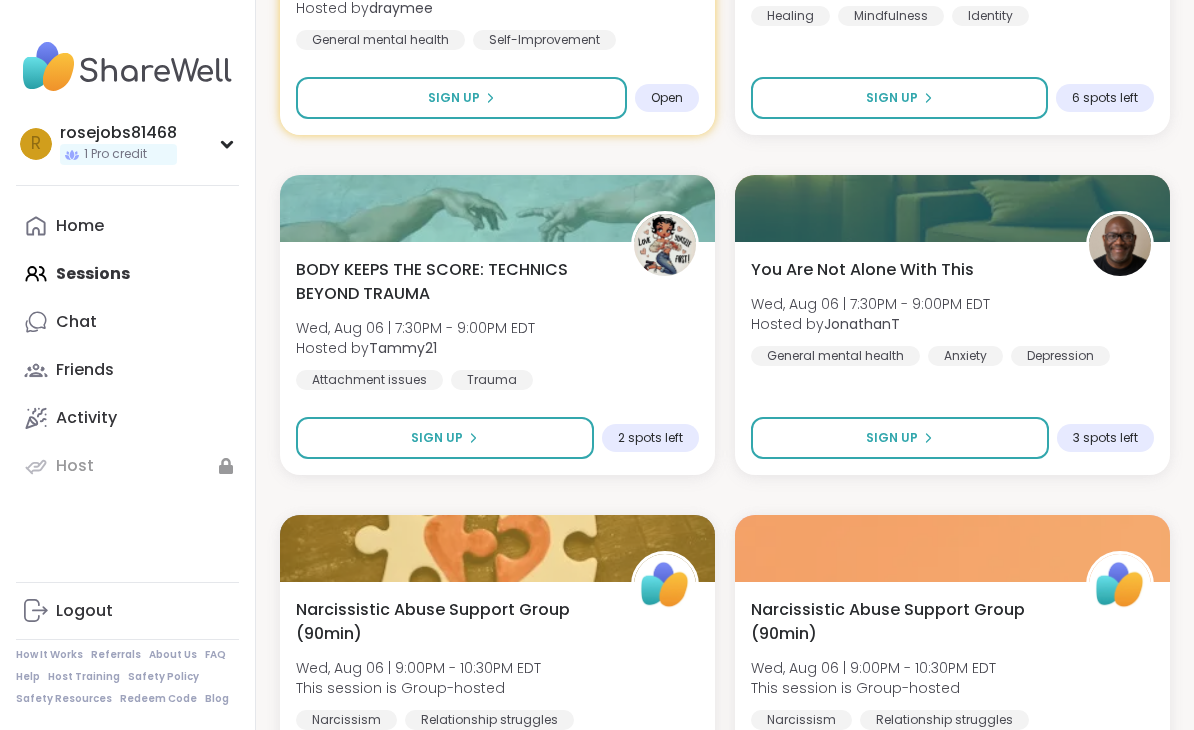click on "Sign Up" at bounding box center [892, 438] 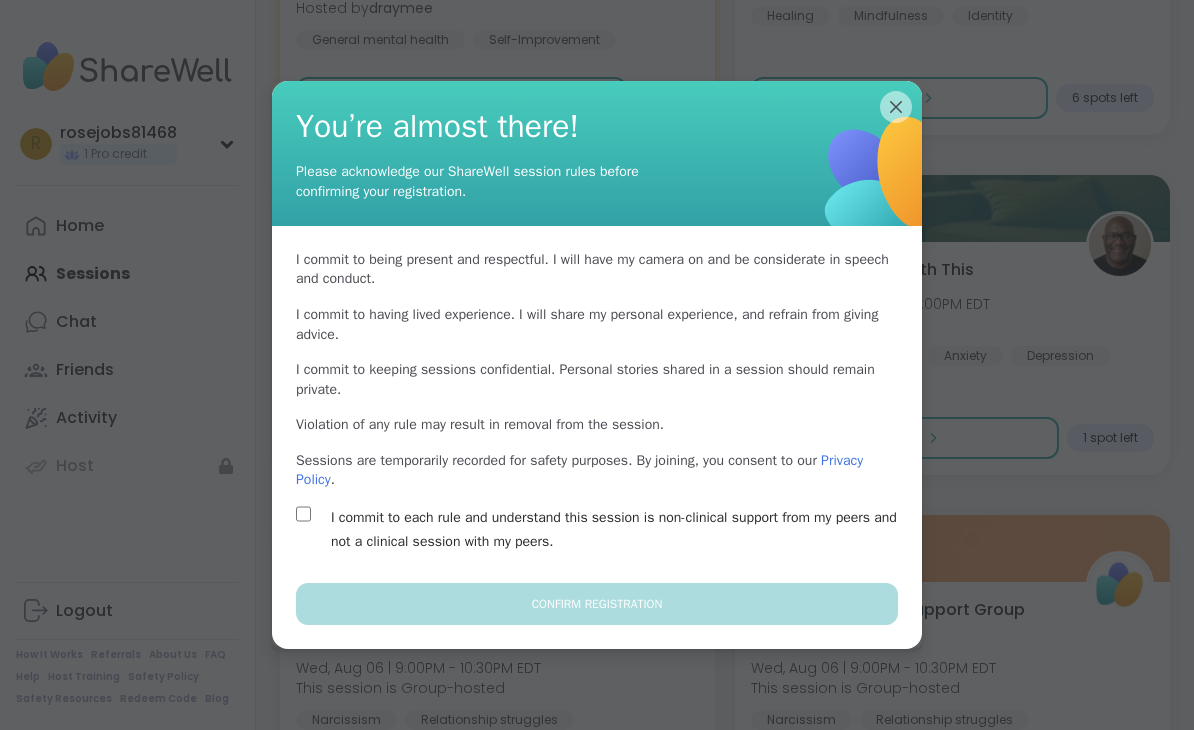 click on "I commit to each rule and understand this session is non-clinical support from my peers and not a clinical session with my peers." at bounding box center [620, 530] 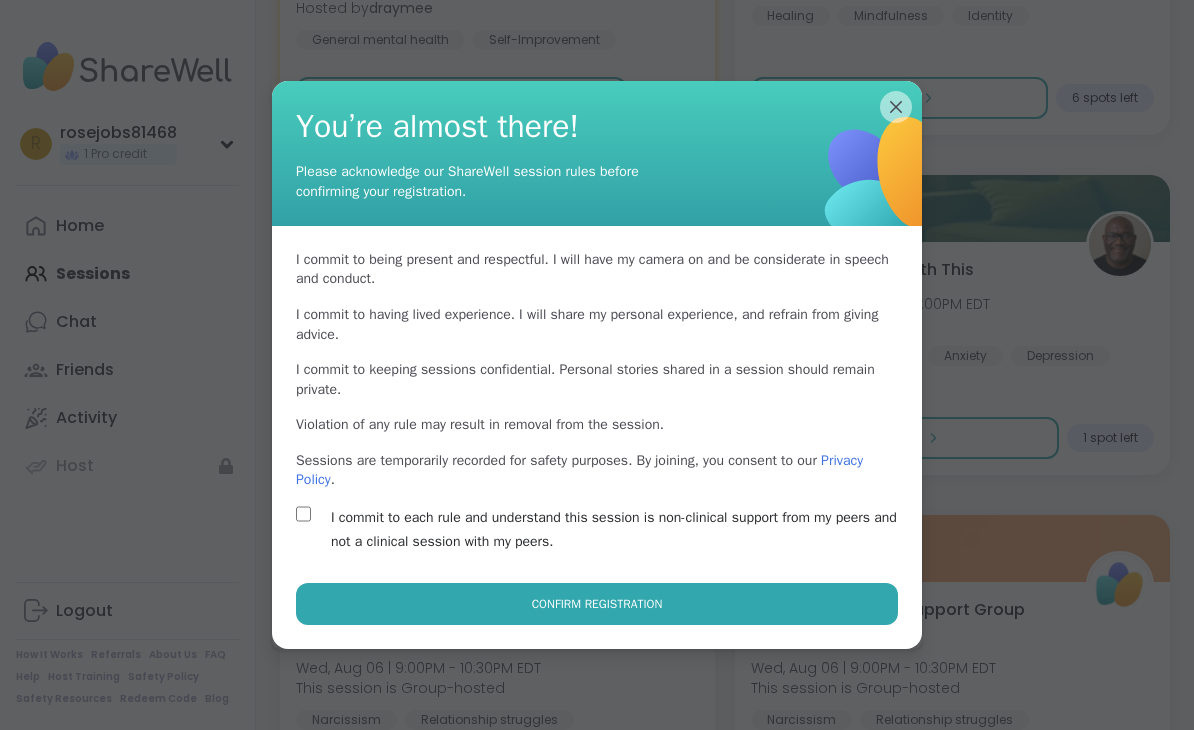 click on "Confirm Registration" at bounding box center (597, 604) 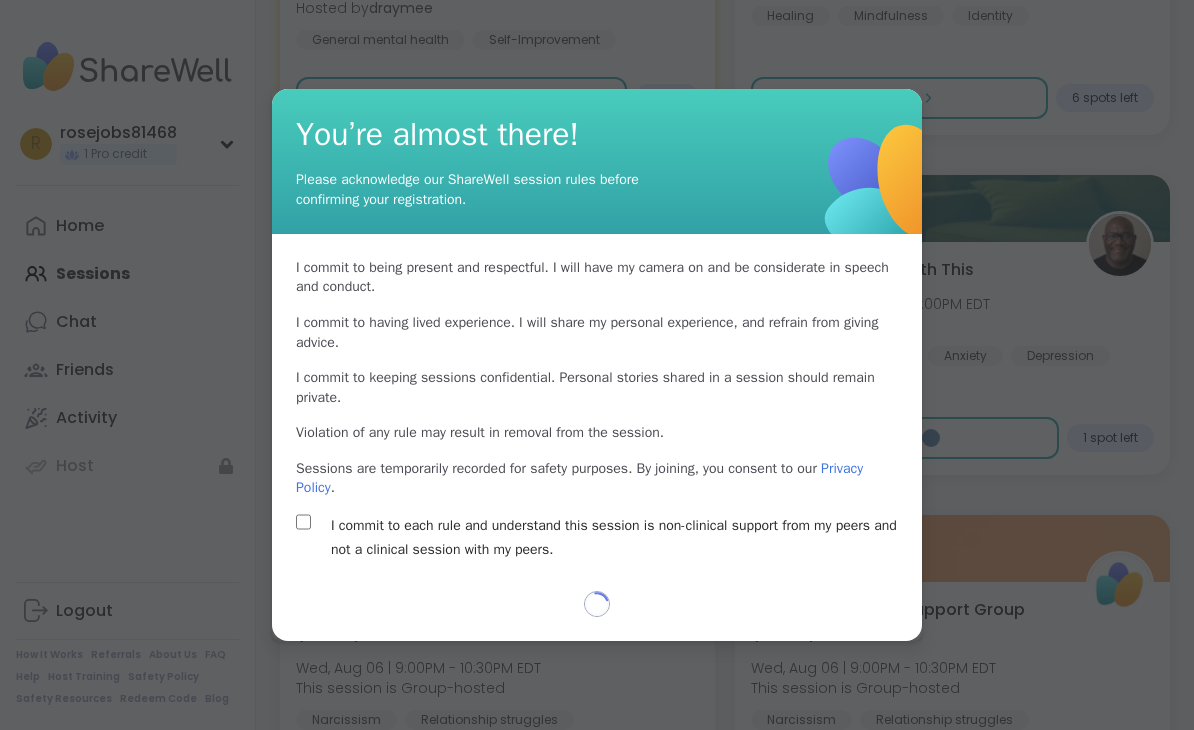 select on "**" 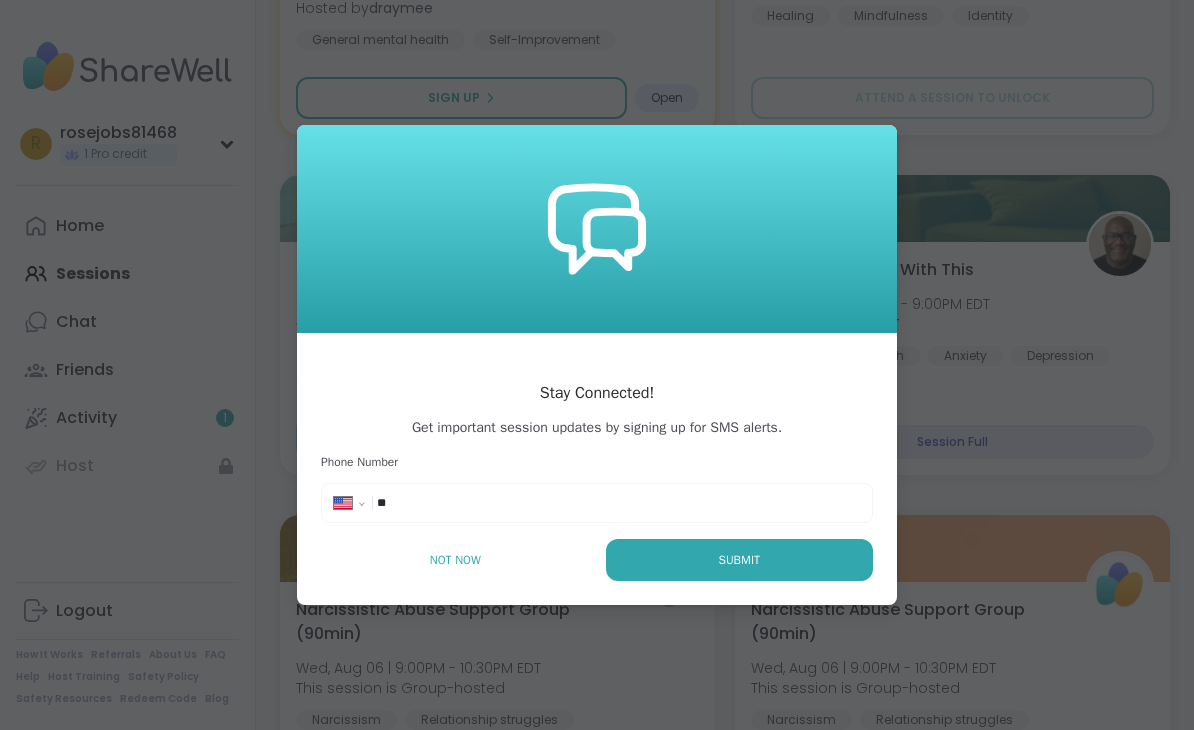 click on "**" at bounding box center [437, 503] 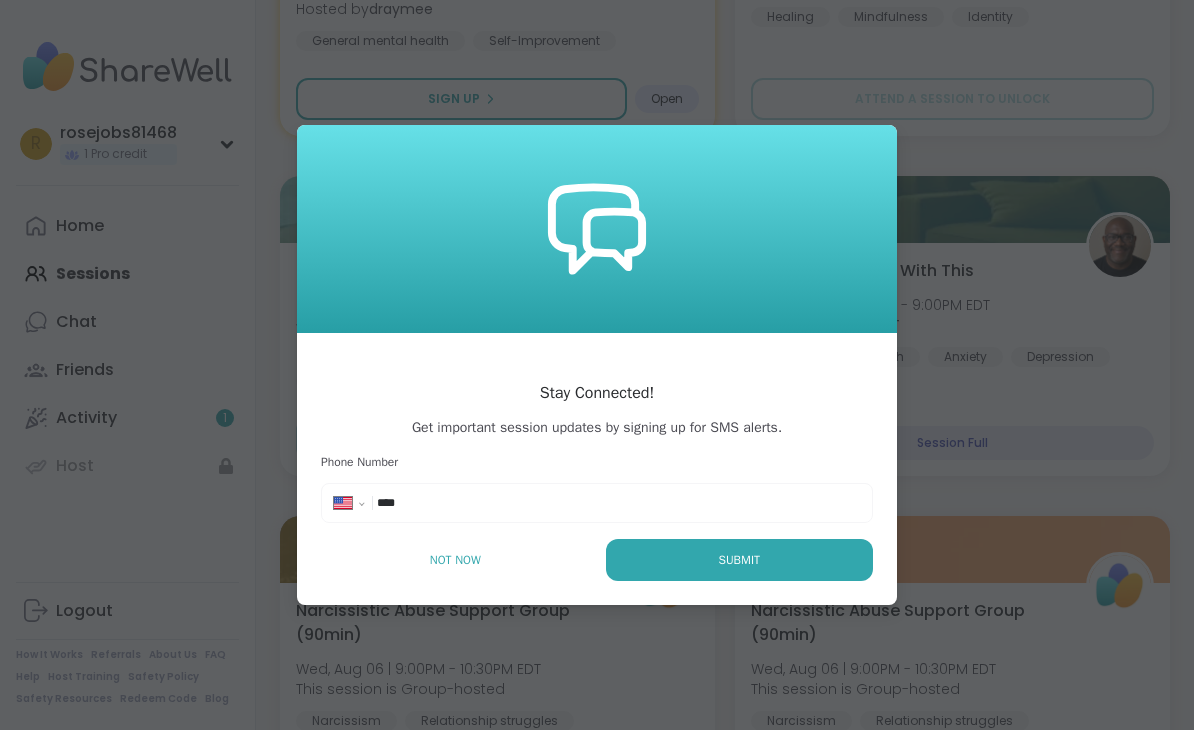 type on "*****" 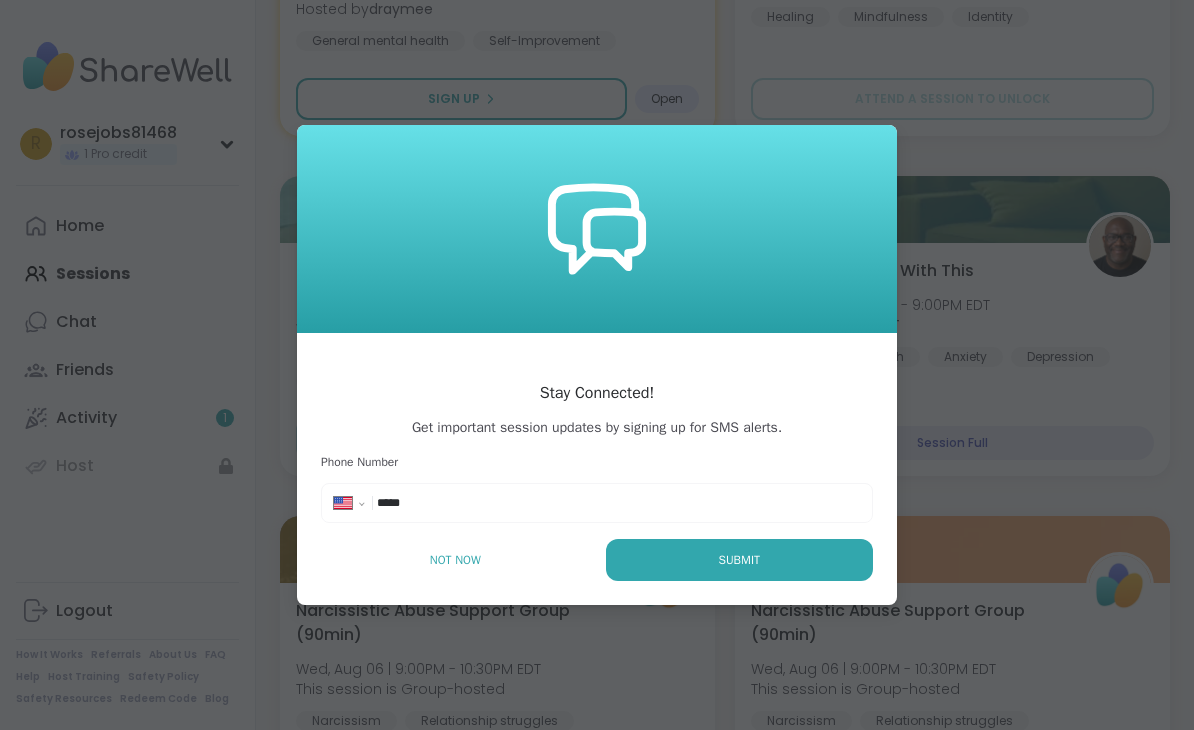 select on "**" 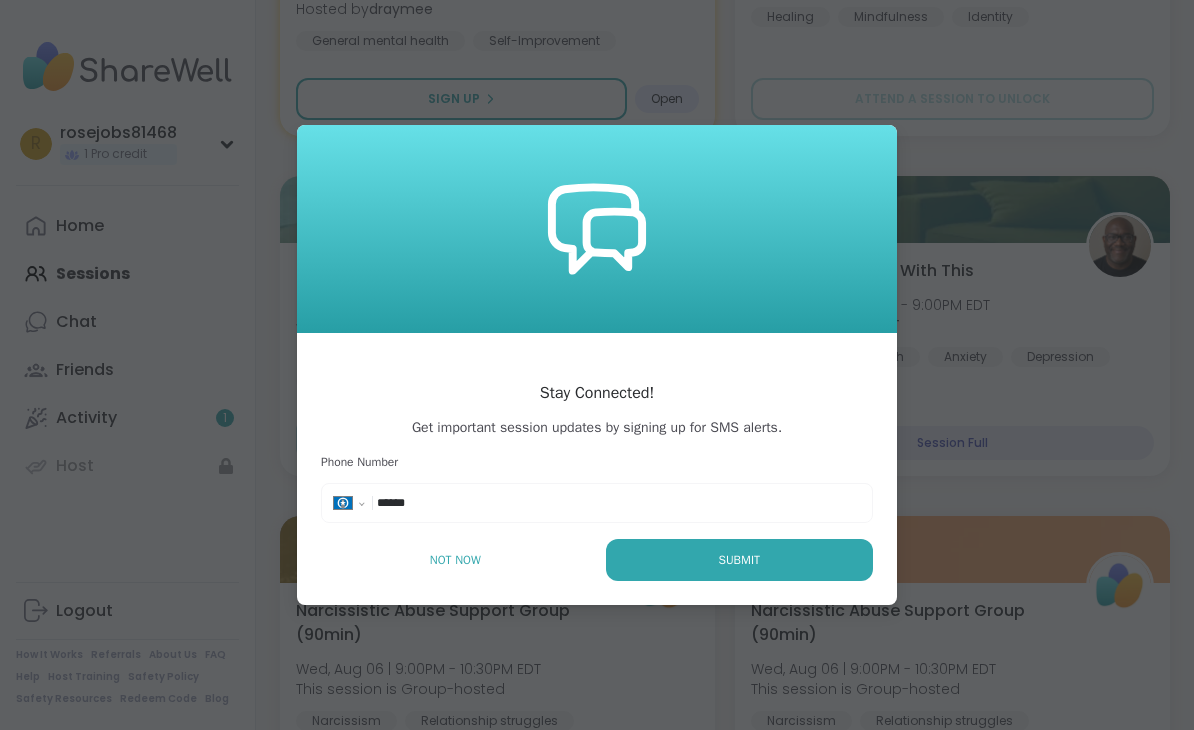 select on "**" 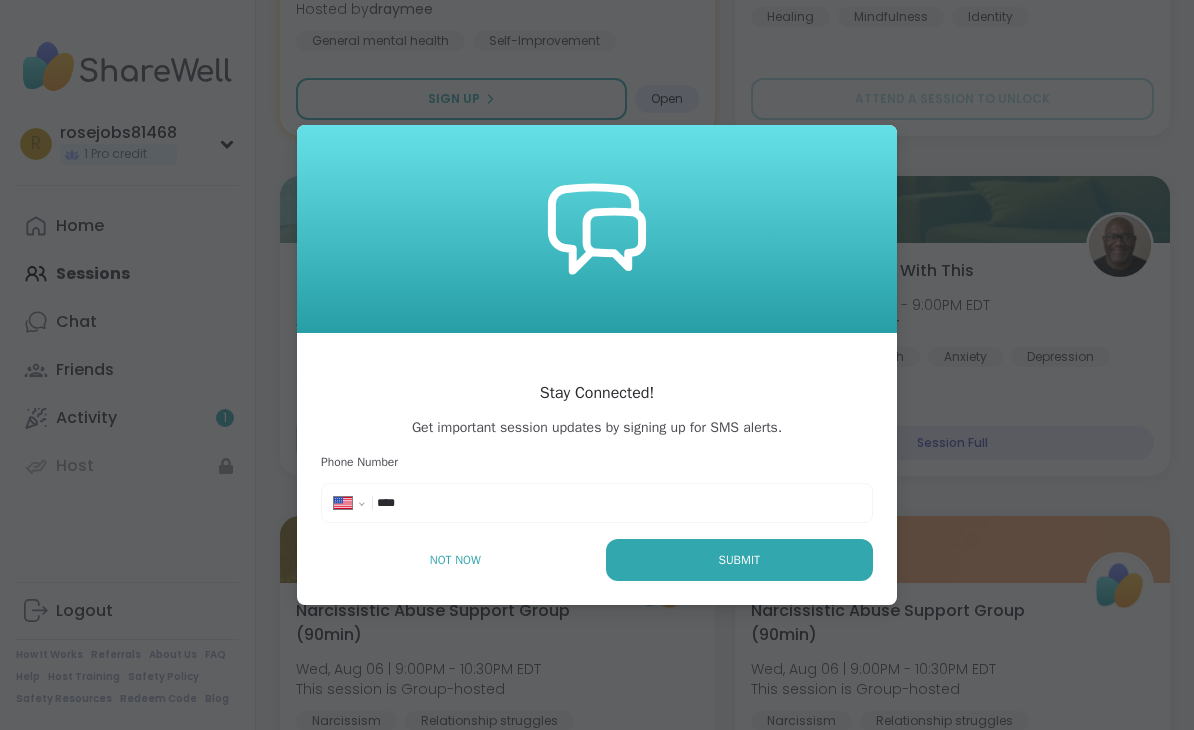 type on "**" 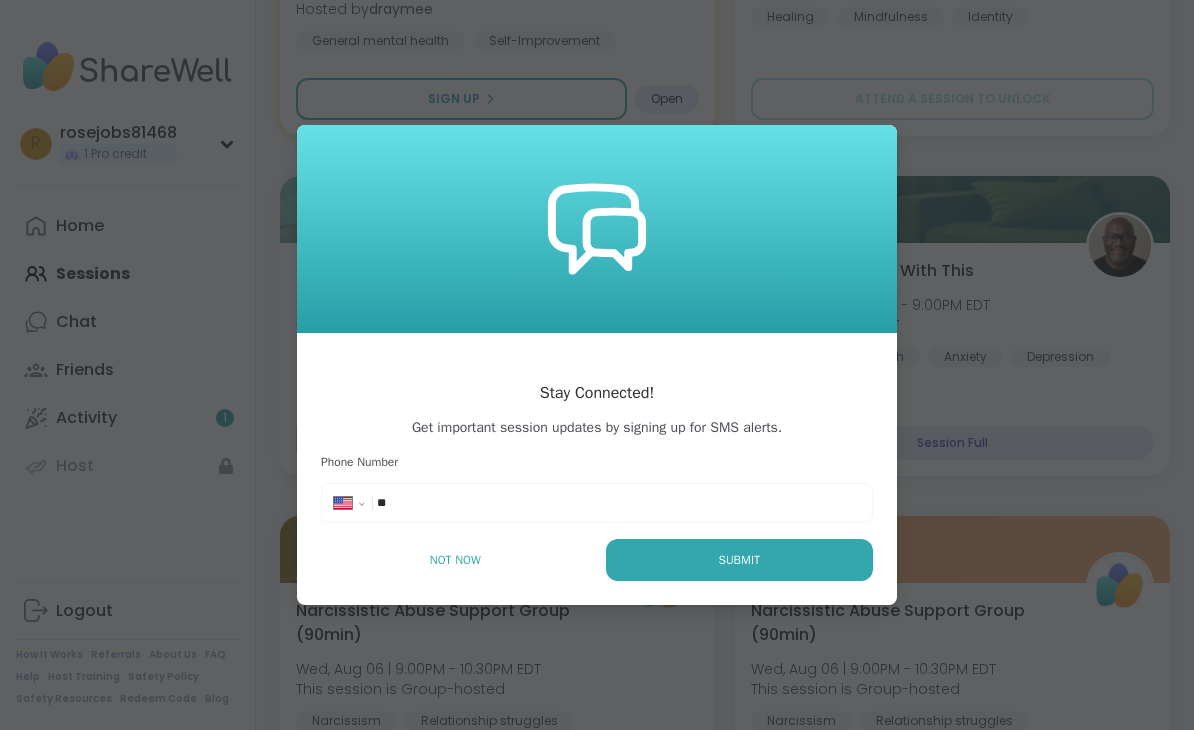 select on "**" 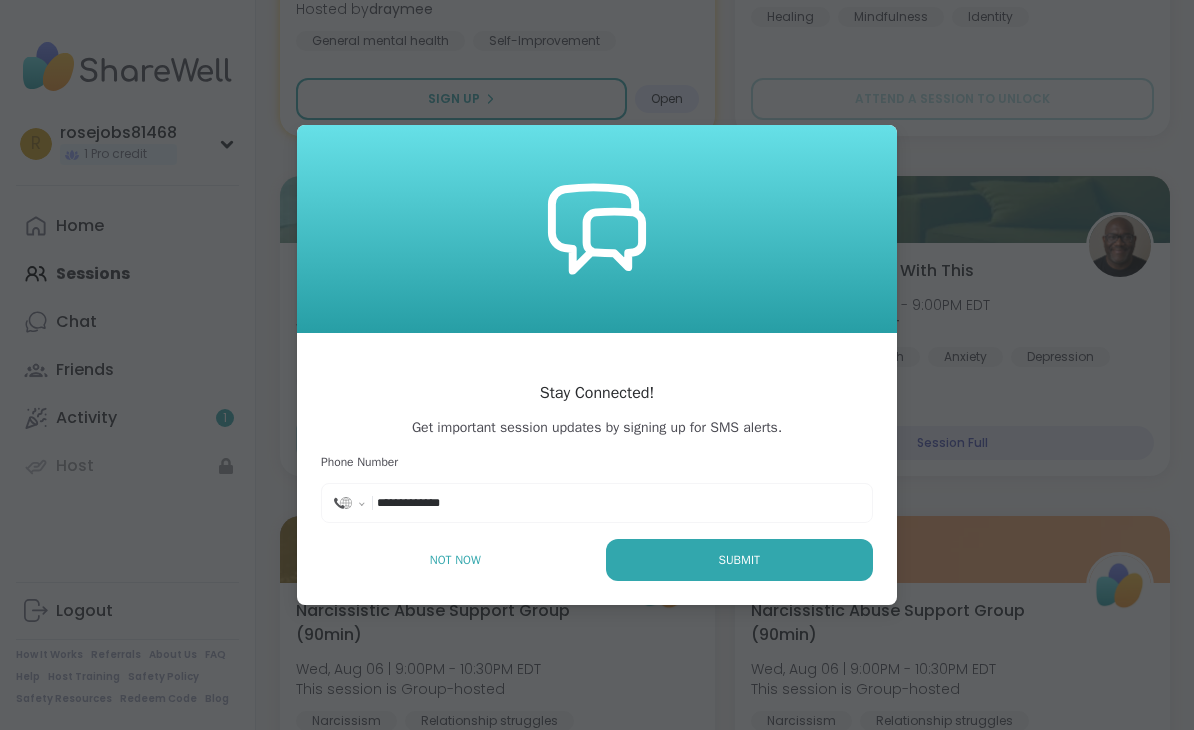 type on "**********" 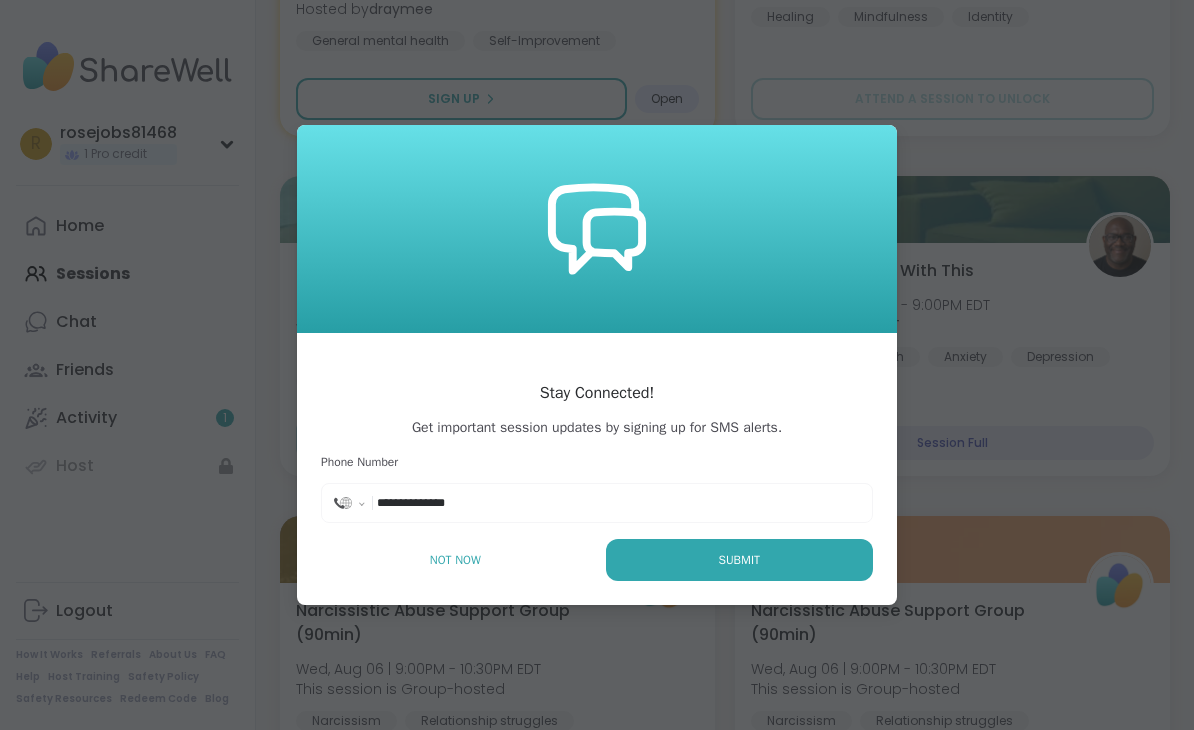 select on "**" 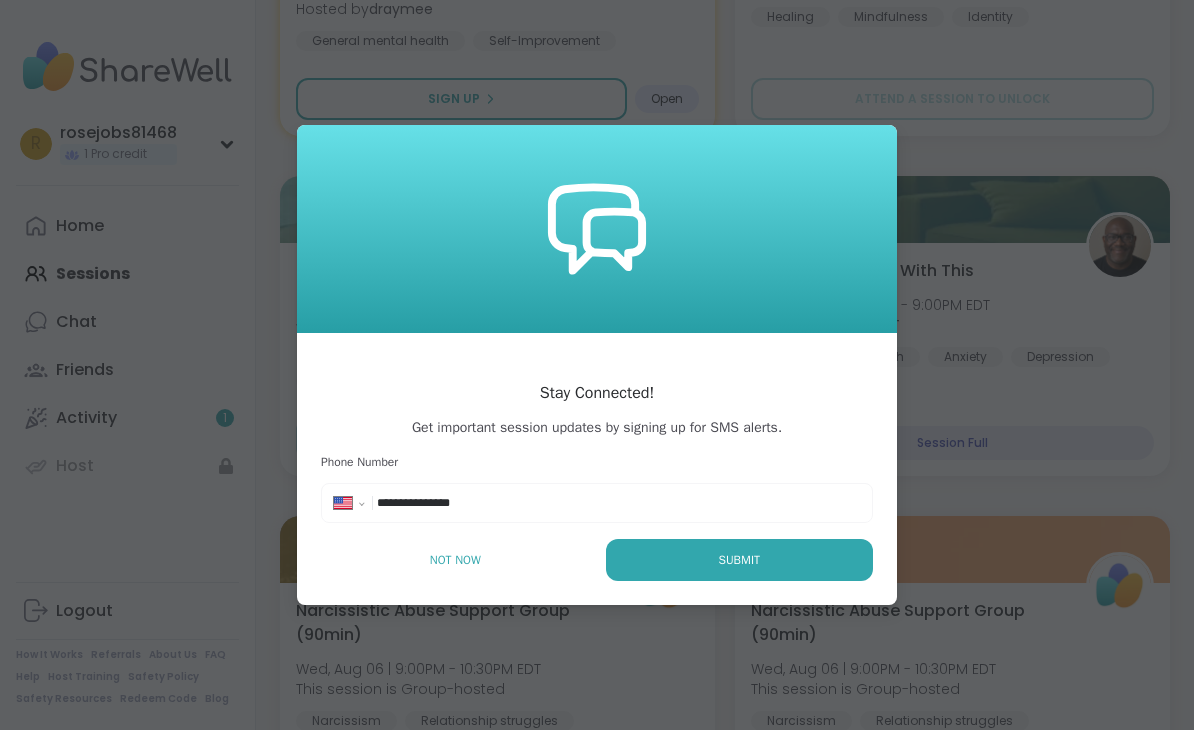 type on "**********" 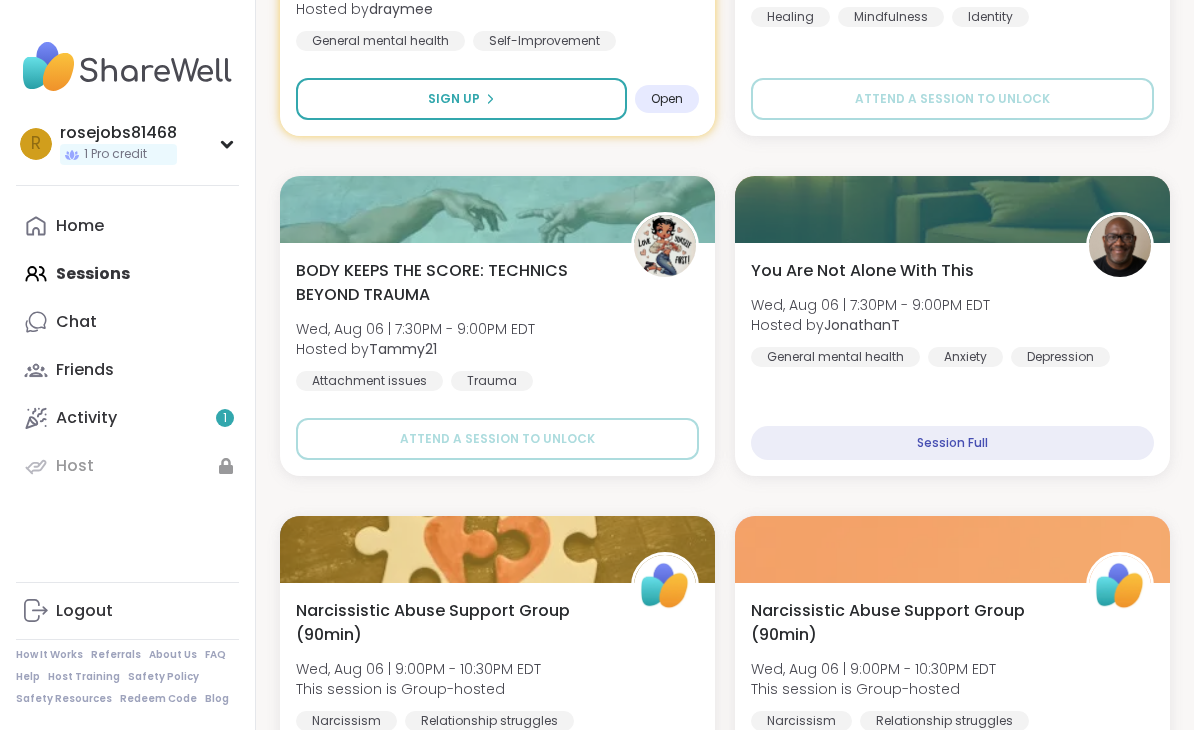scroll, scrollTop: 4319, scrollLeft: 0, axis: vertical 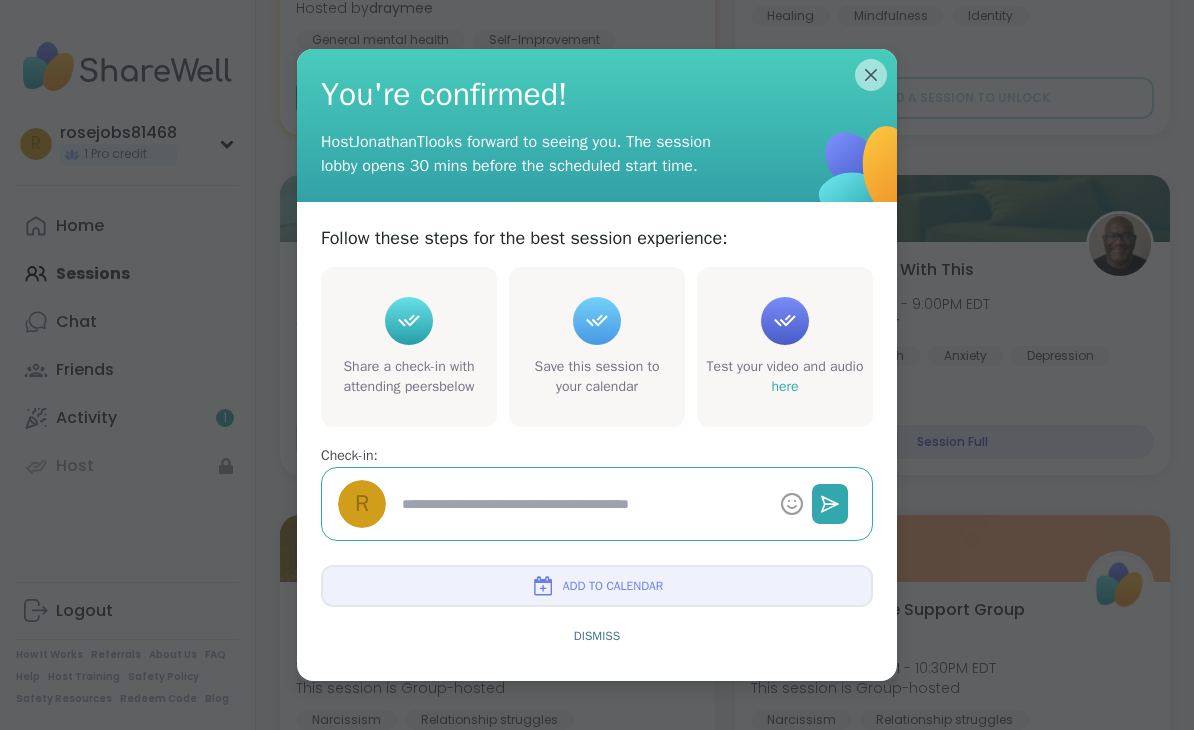 click at bounding box center (583, 504) 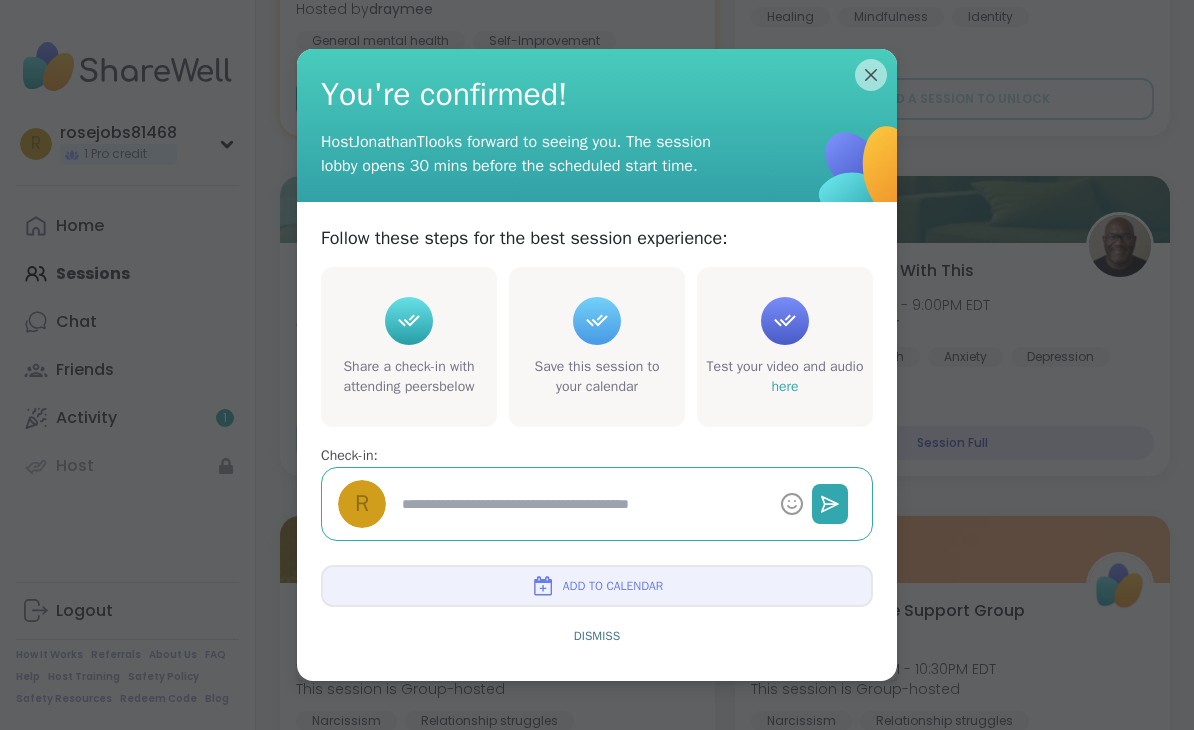 type on "*" 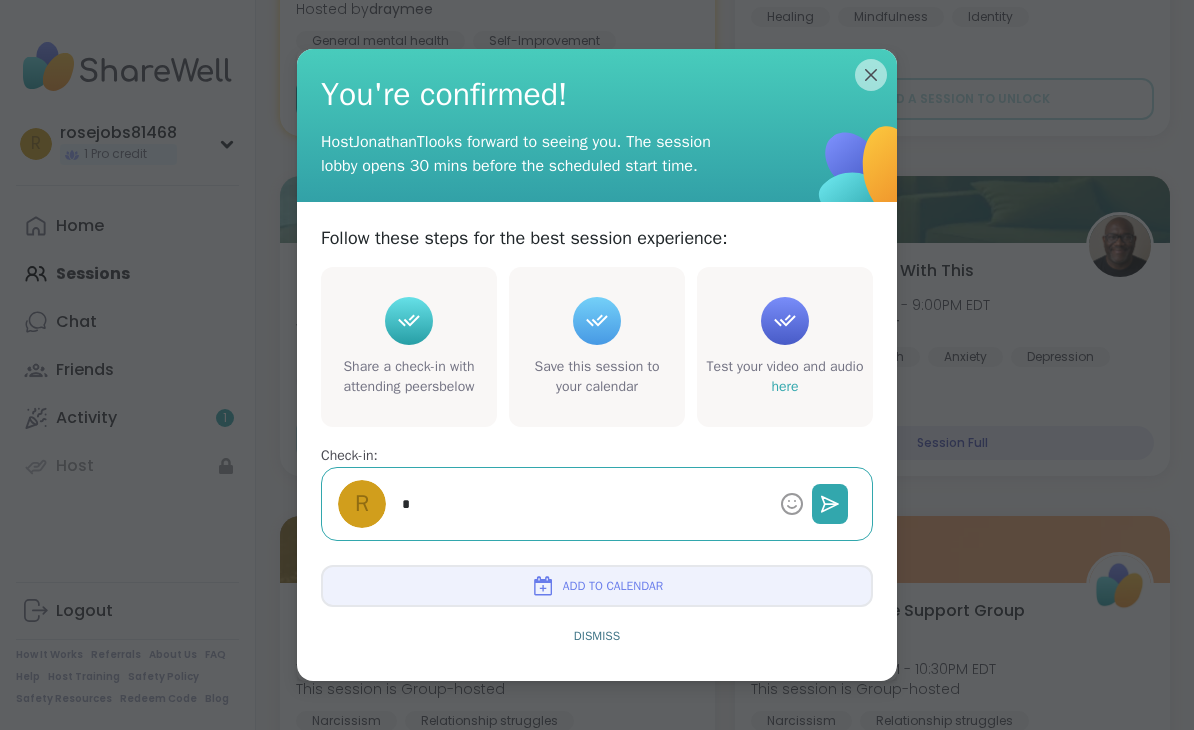 type on "*" 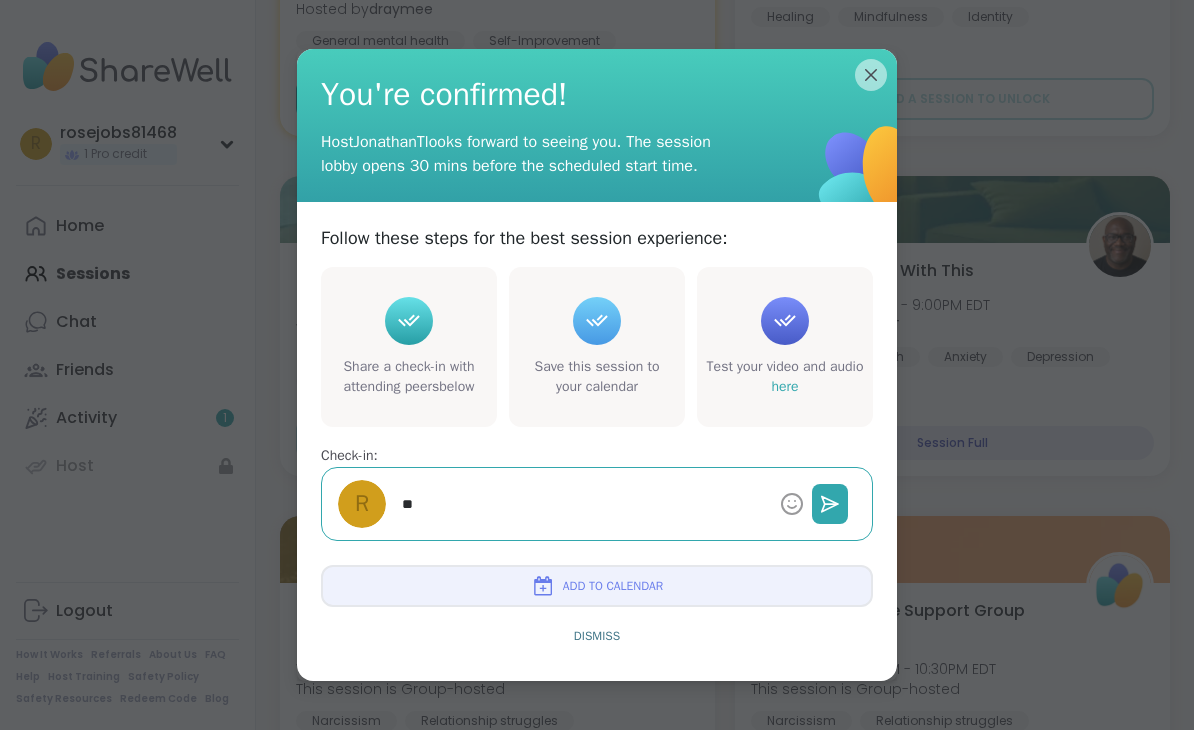type on "*" 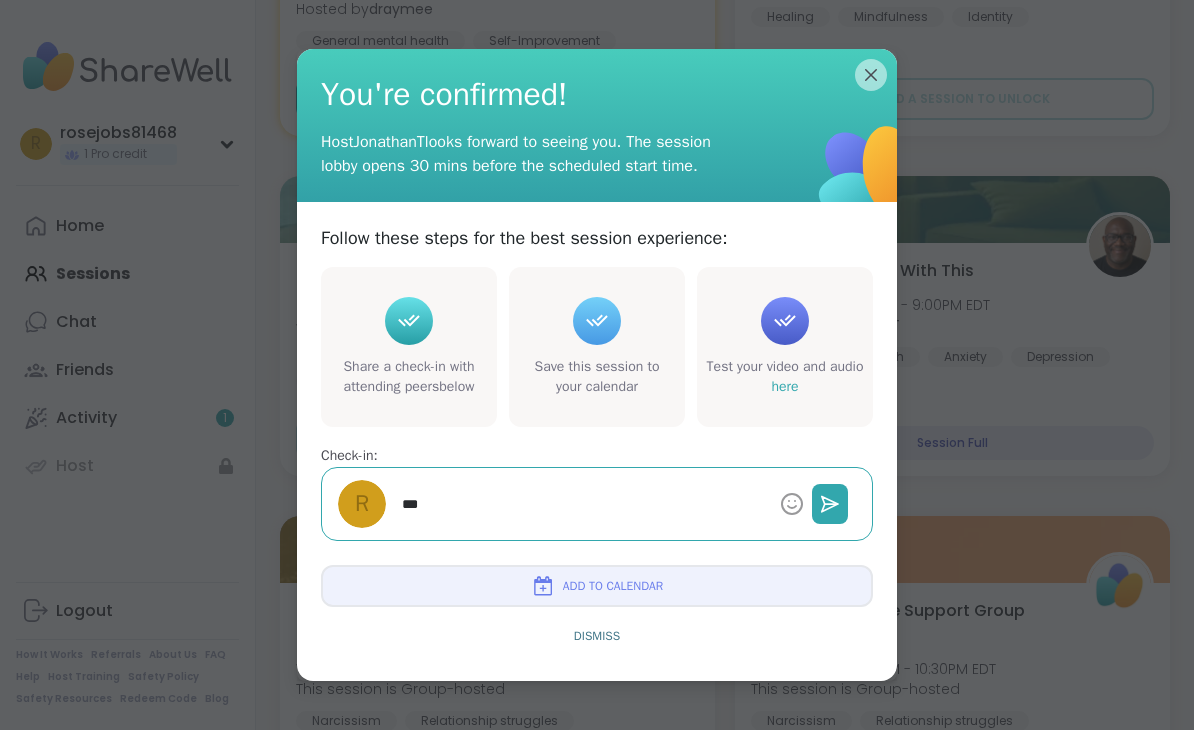 type on "*" 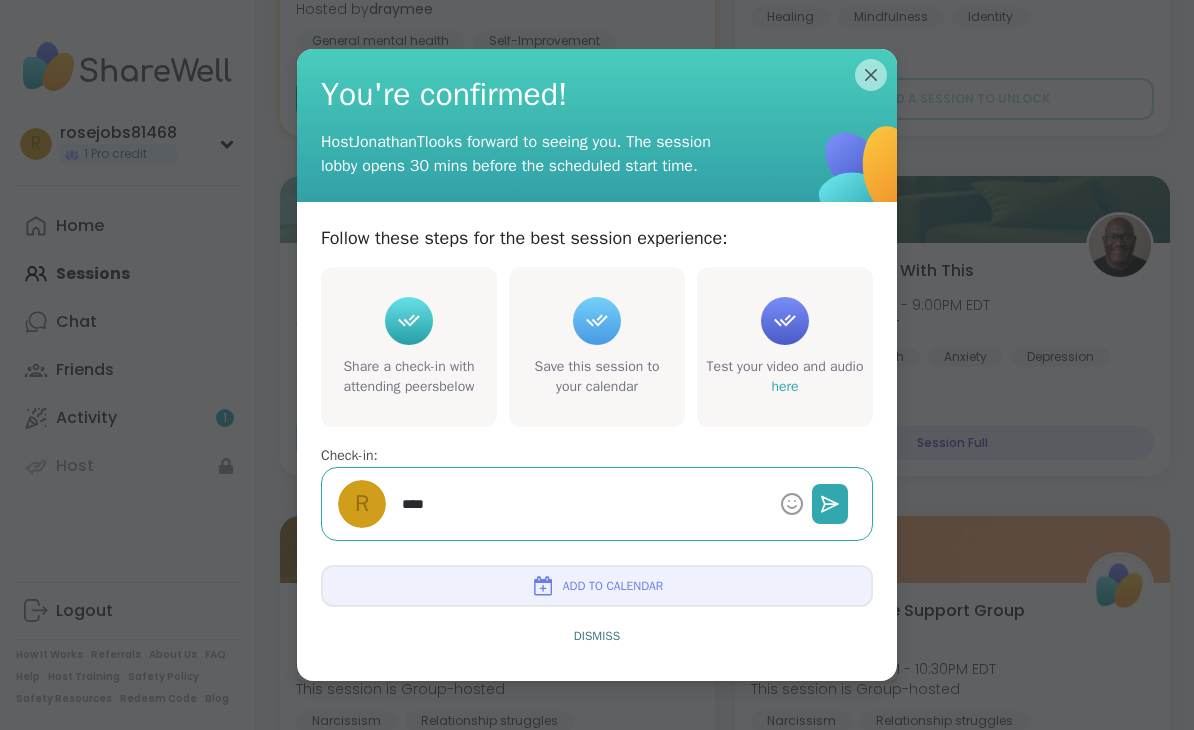 type on "*" 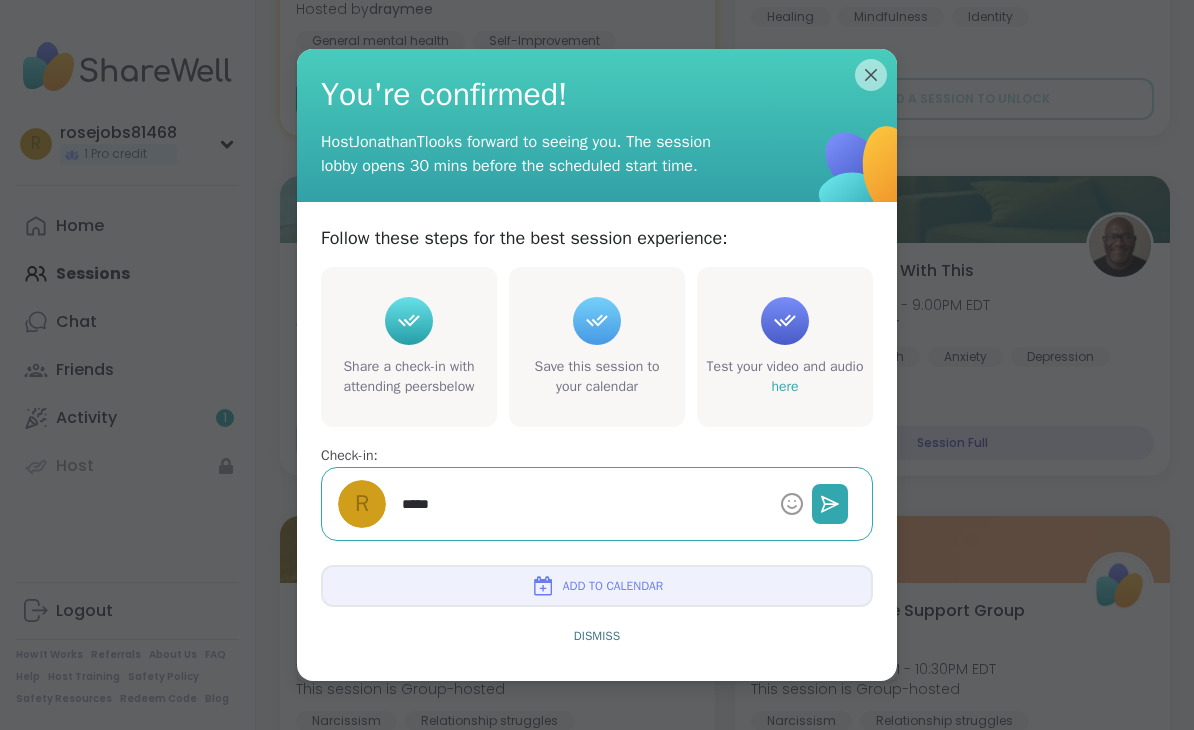 type on "*" 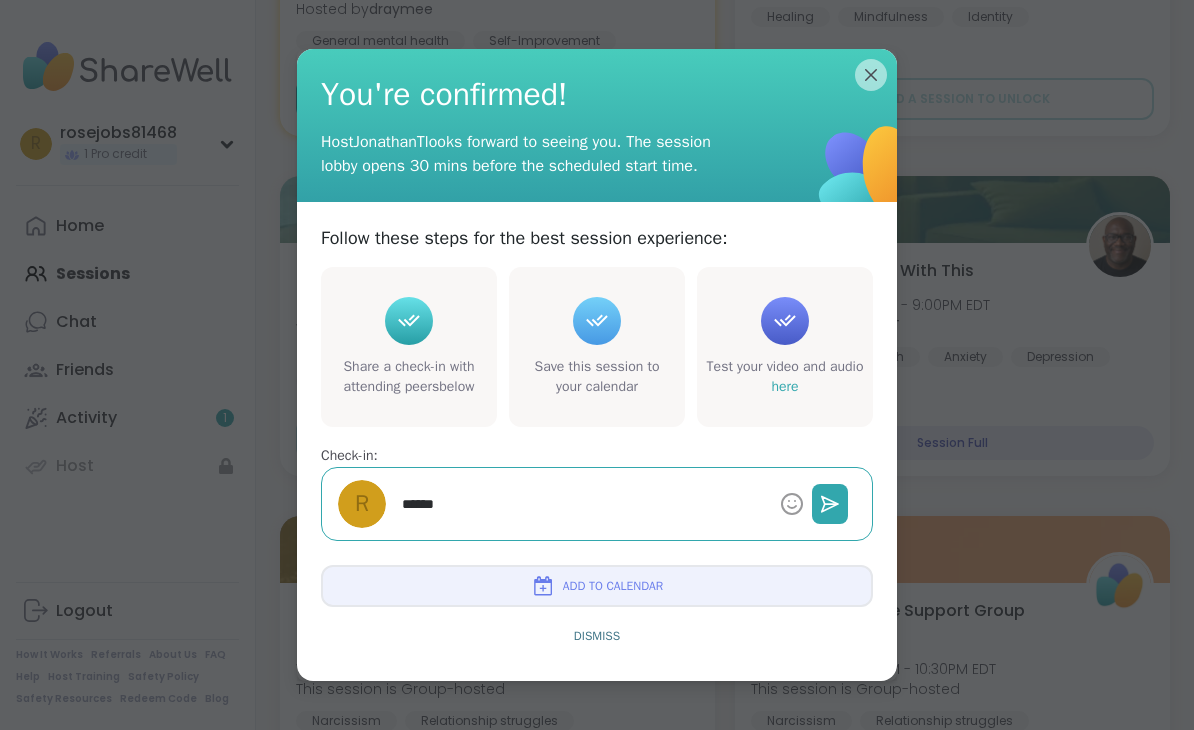 type on "*" 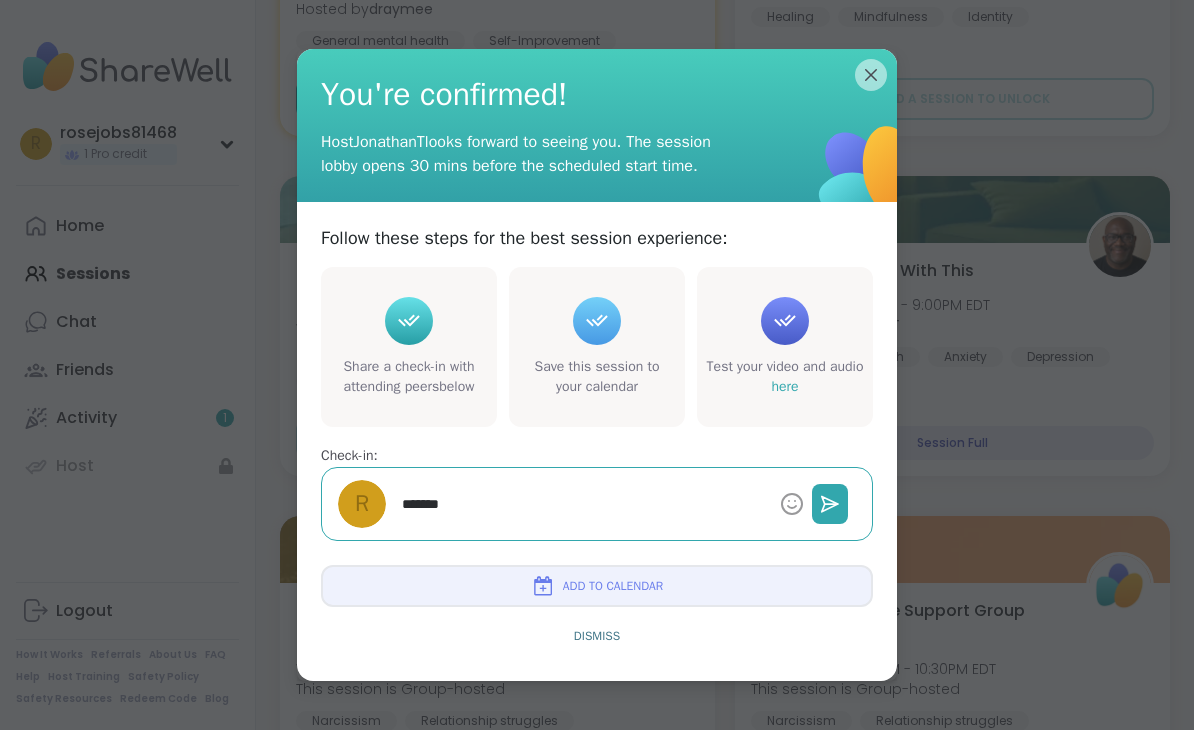 type on "*" 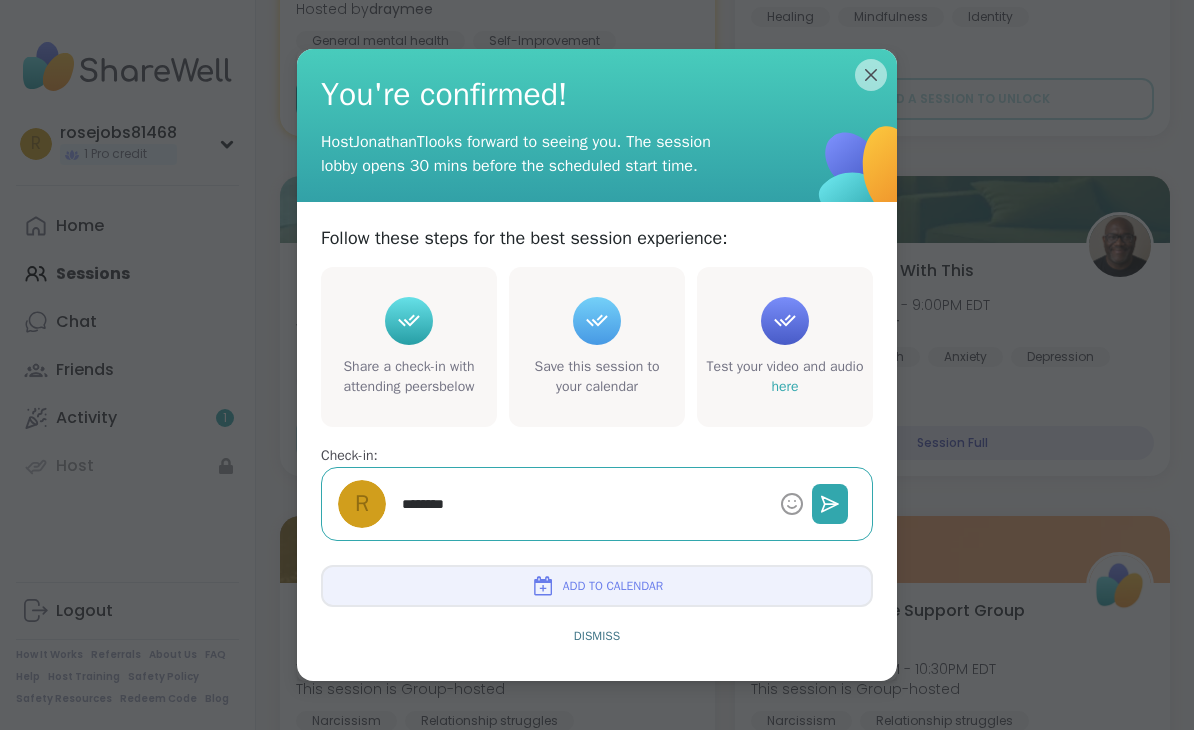 type on "*" 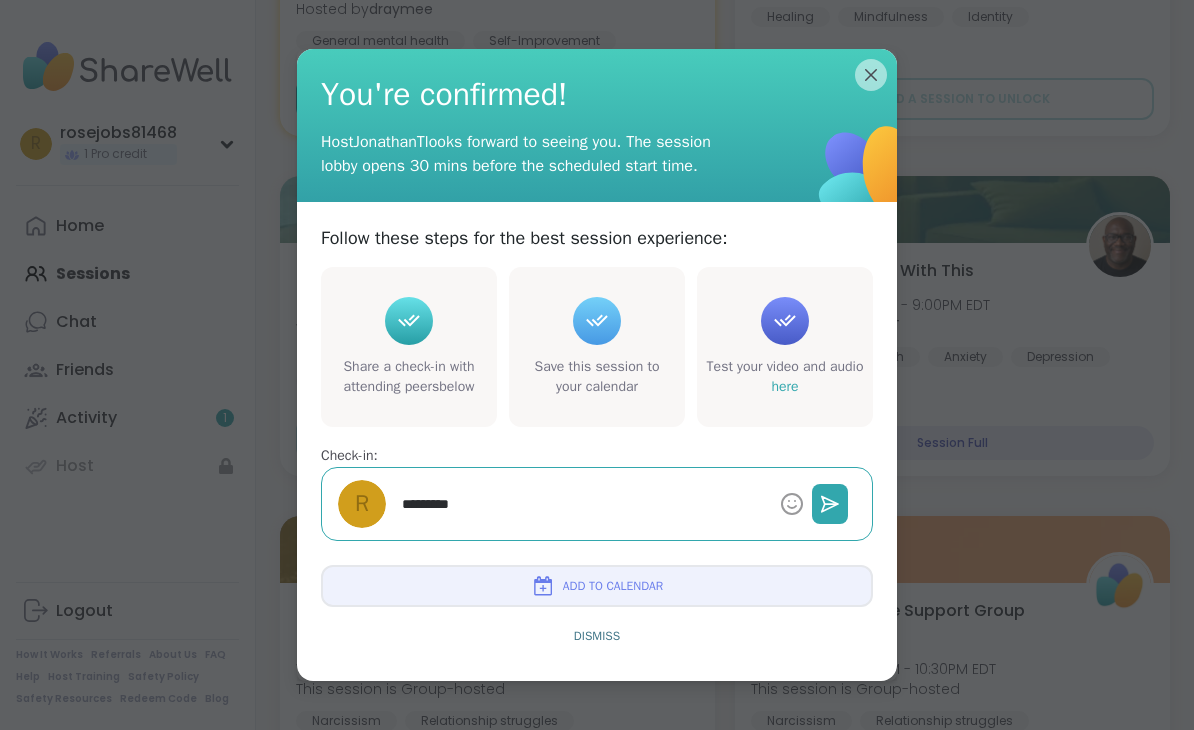 type on "*" 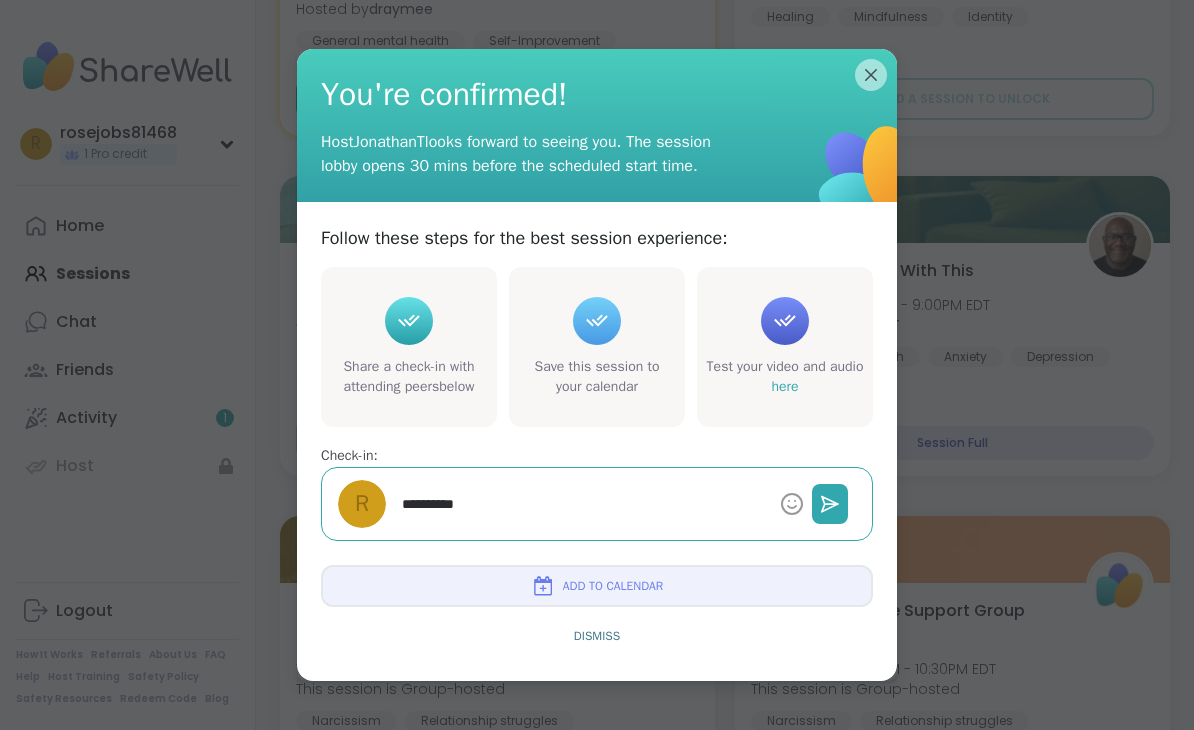 type on "*" 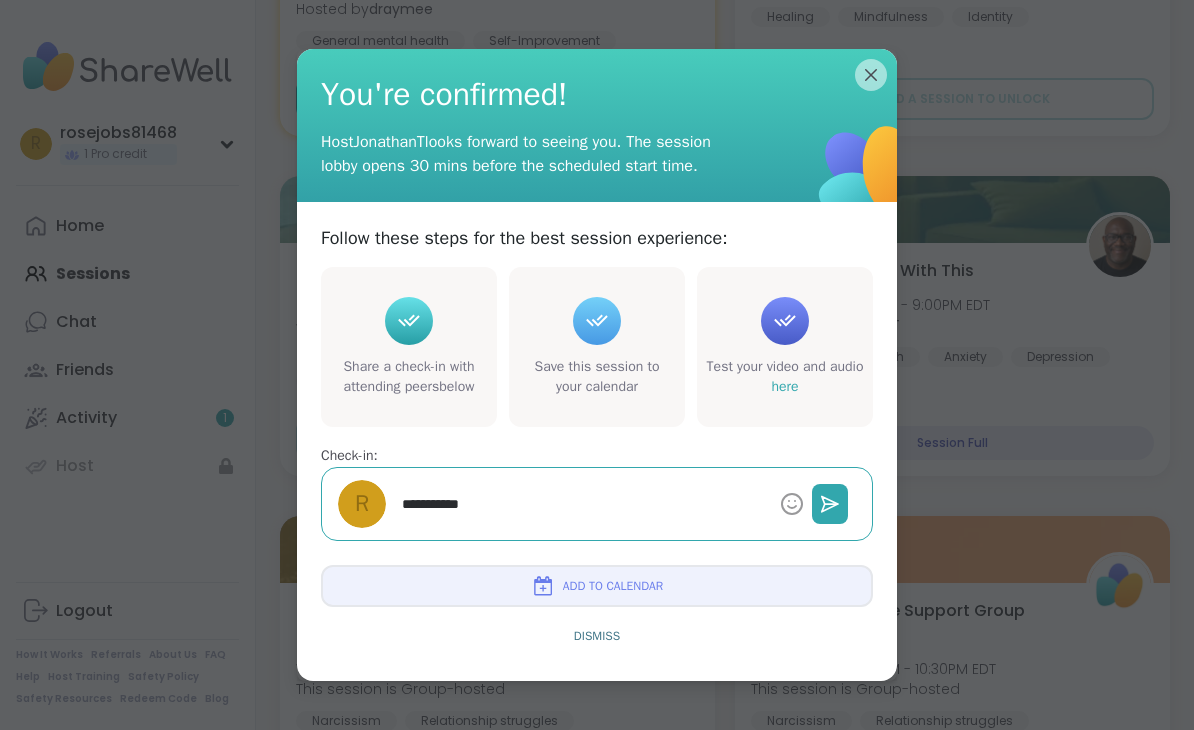 type on "*" 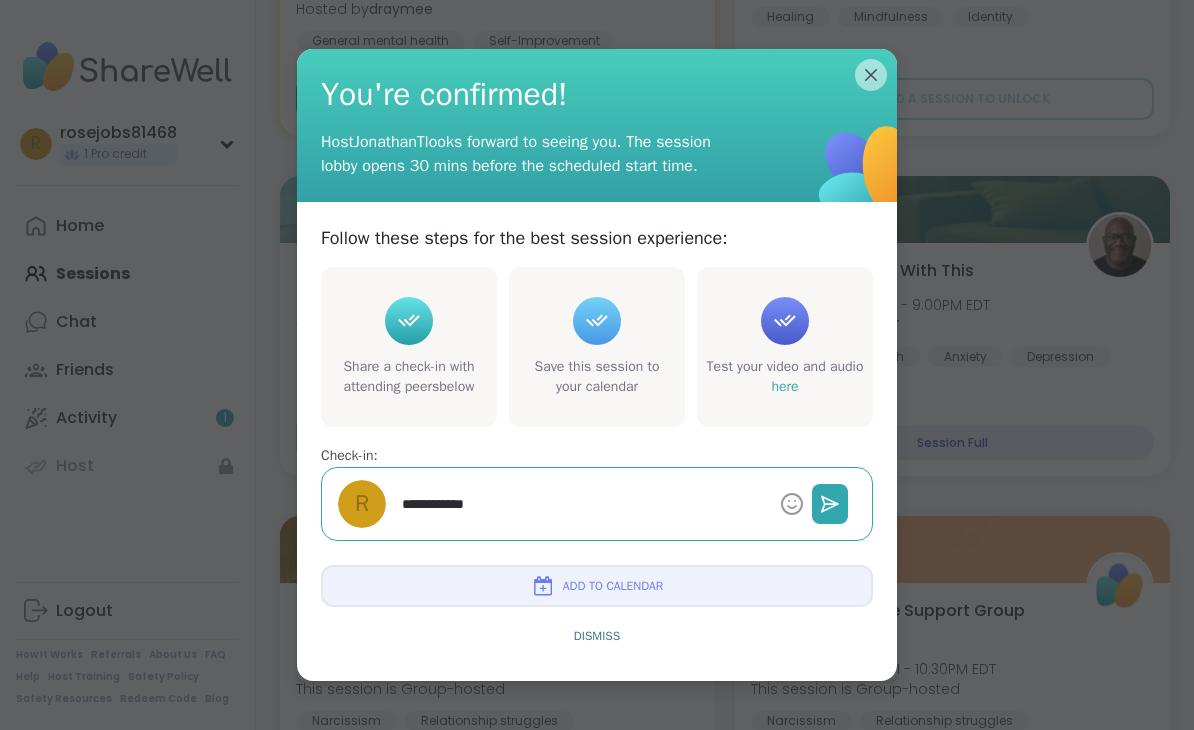type on "*" 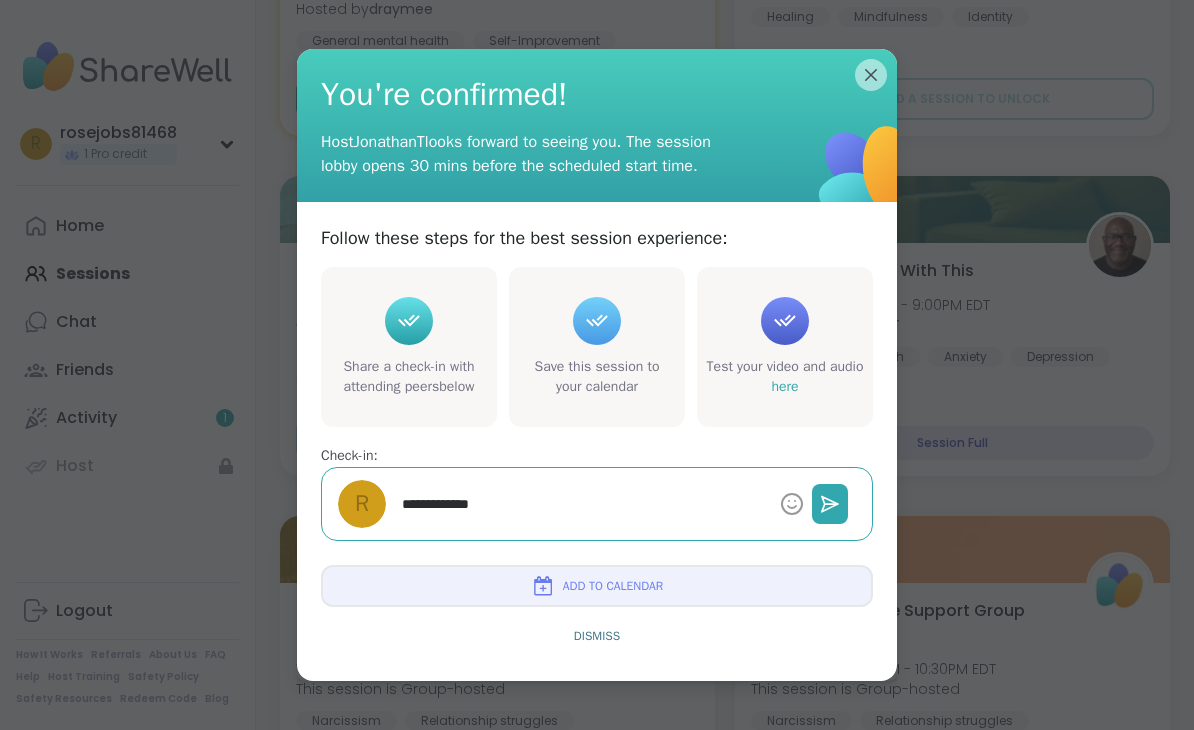 type on "*" 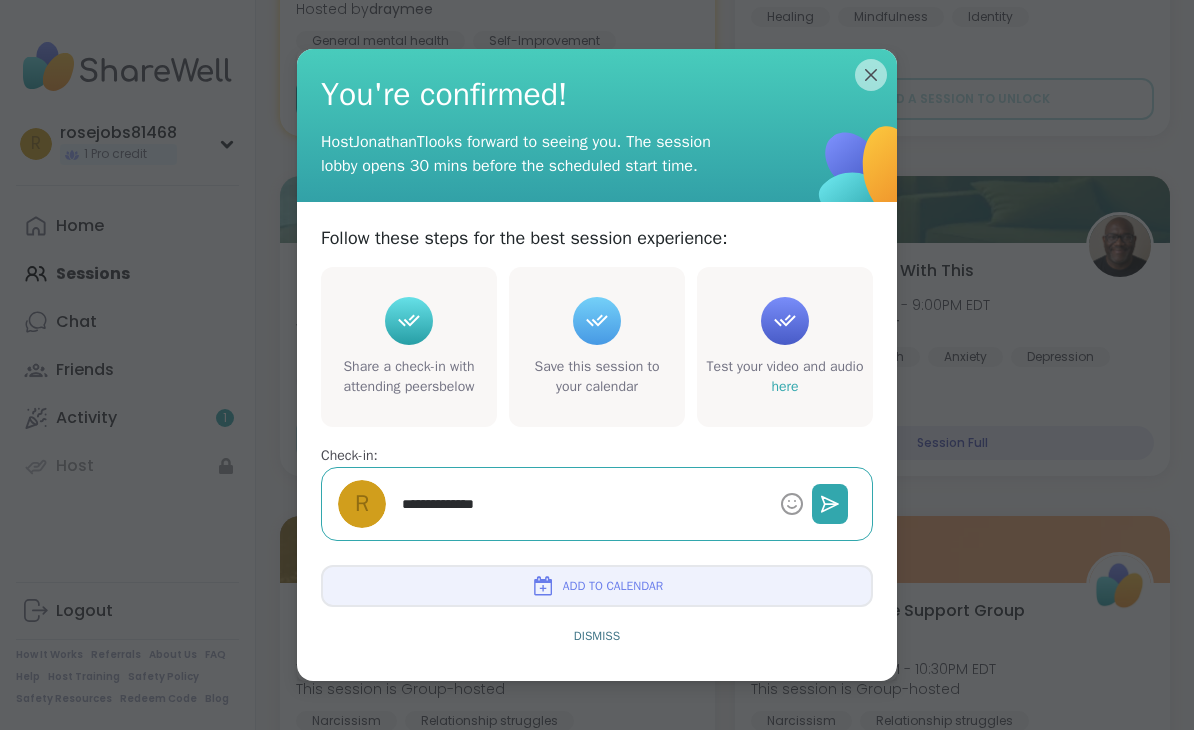 type on "*" 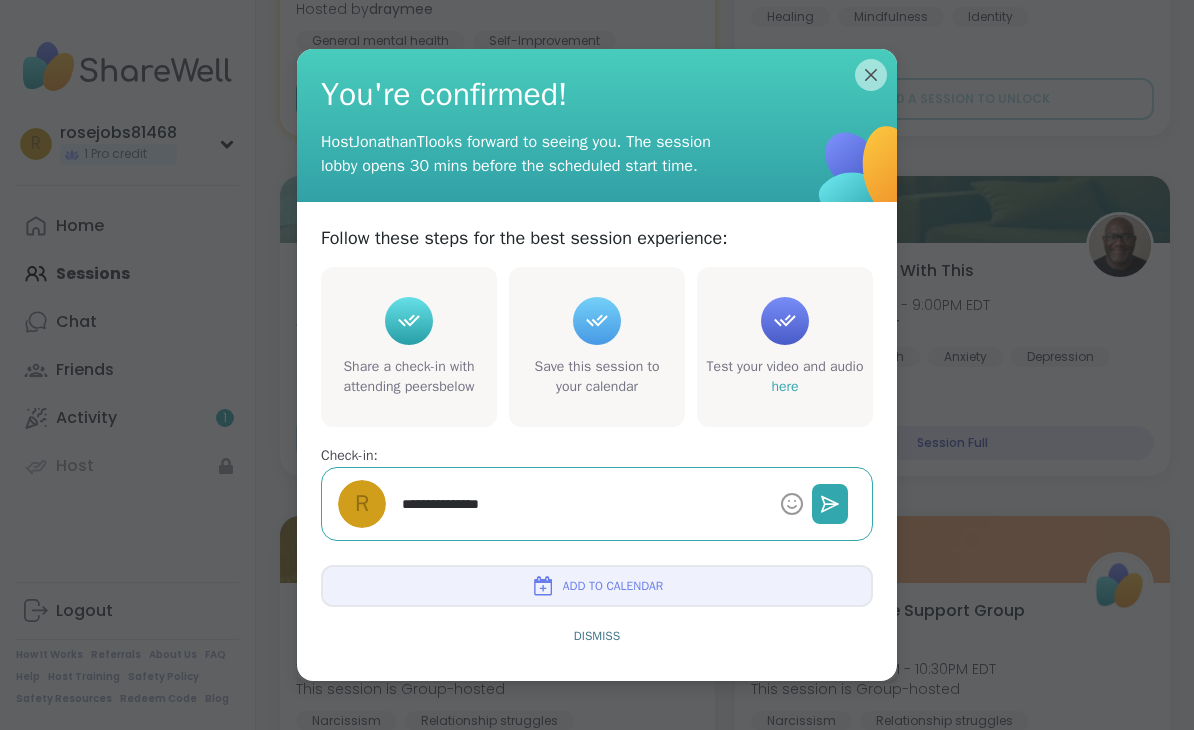 type on "*" 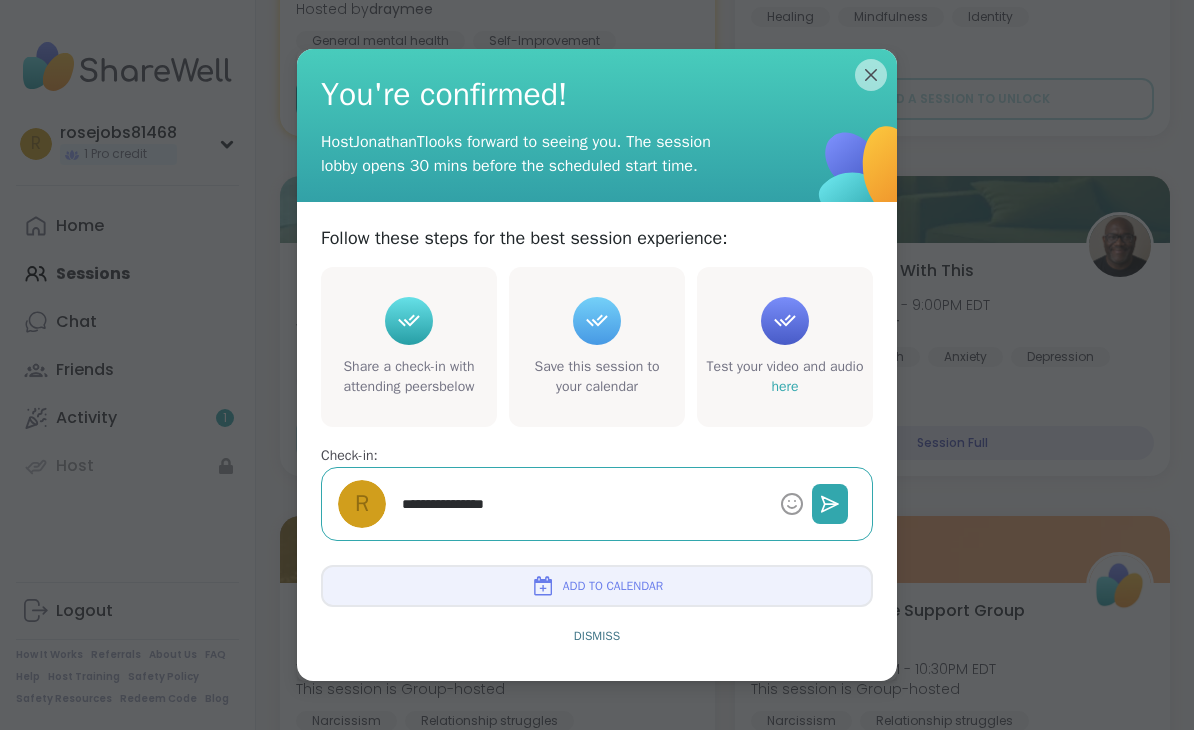 type on "*" 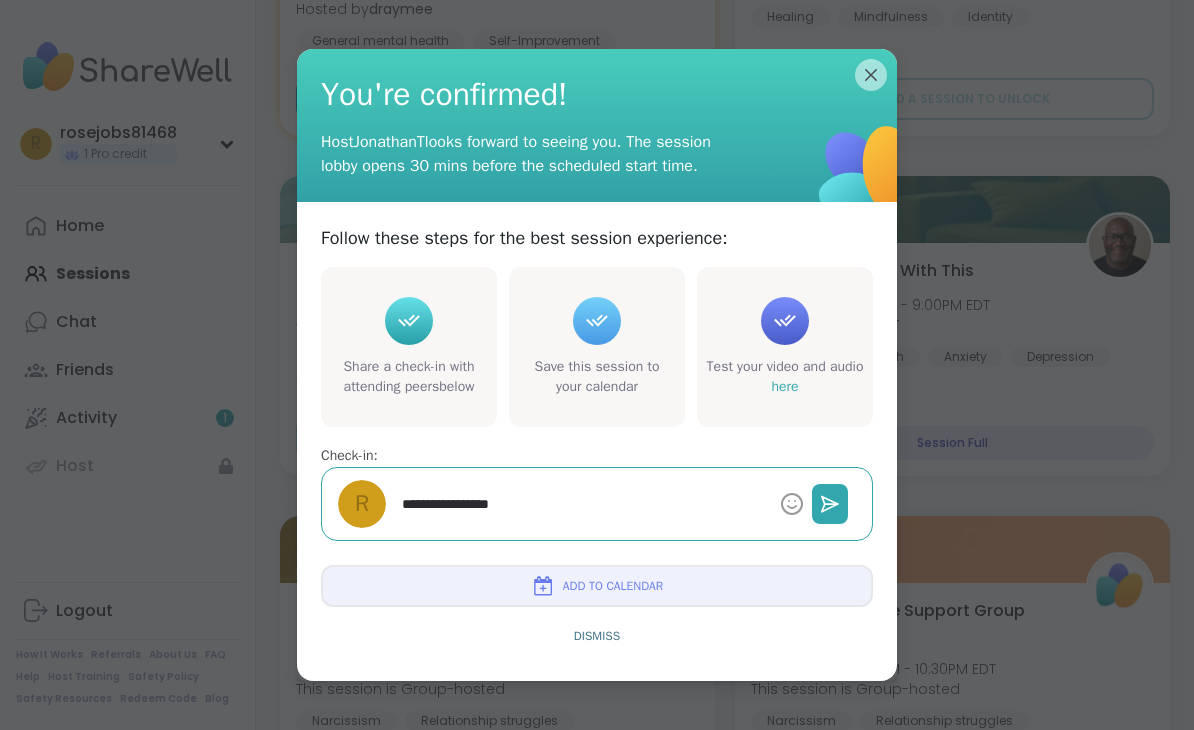 type on "*" 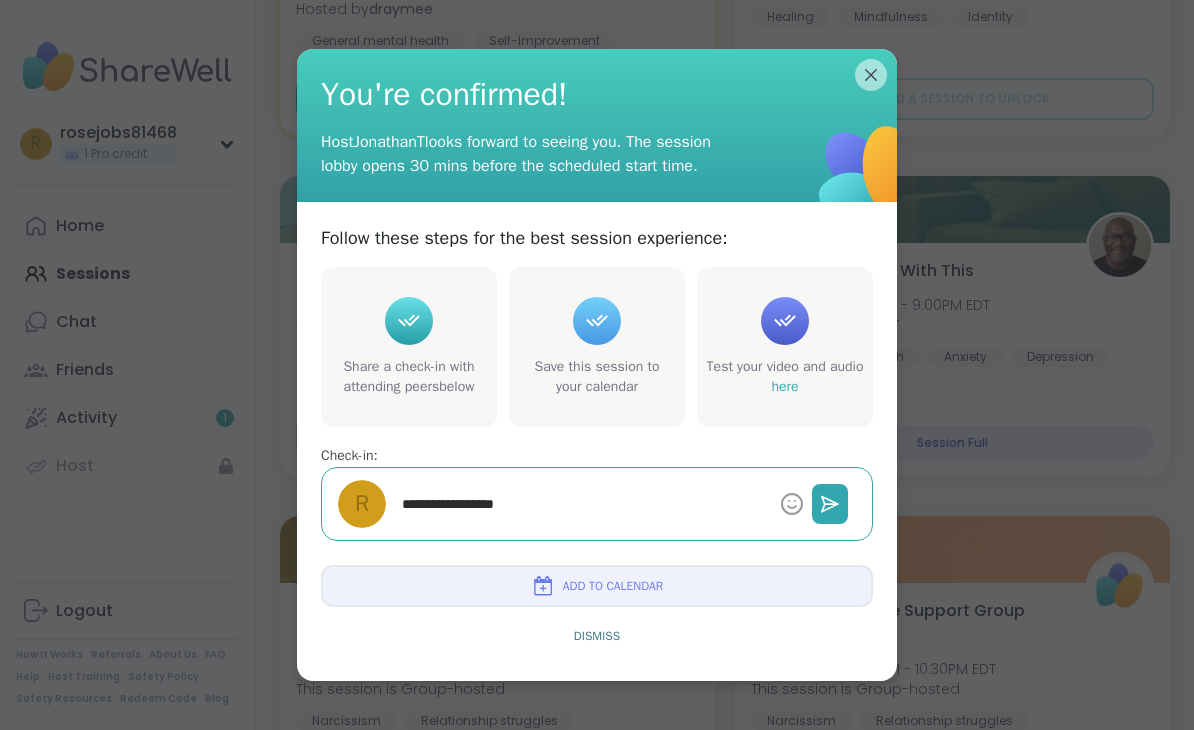 type on "*" 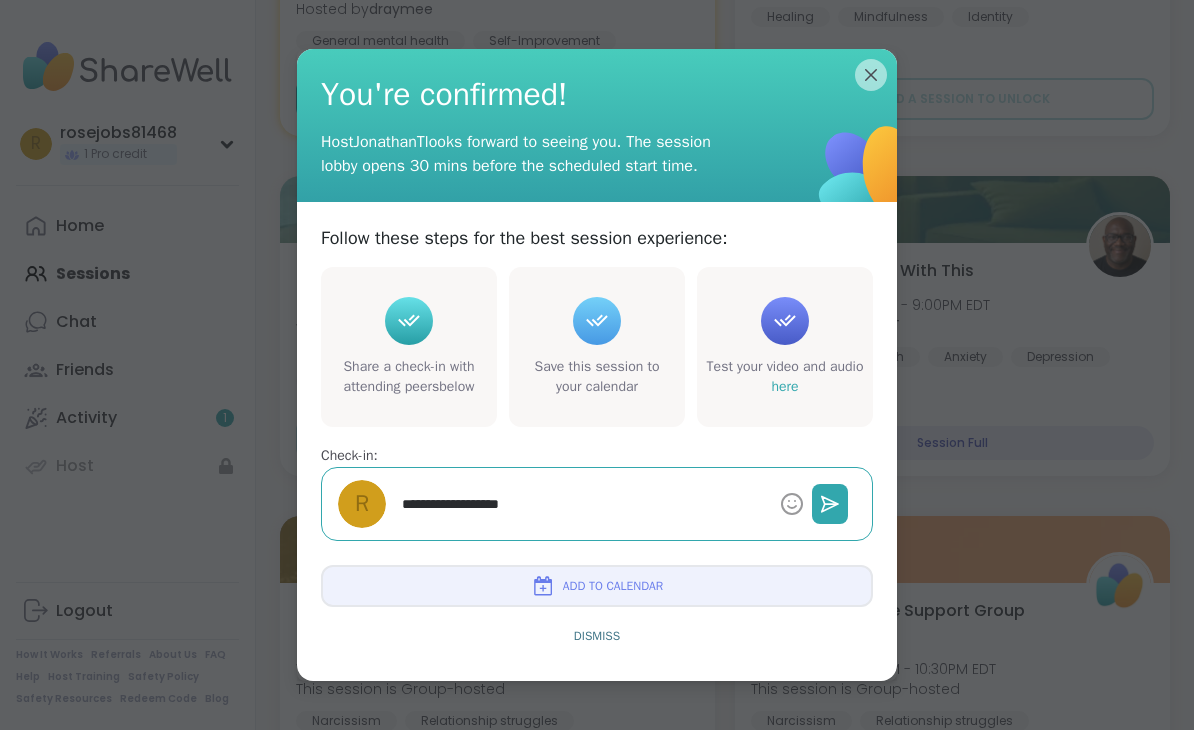type on "*" 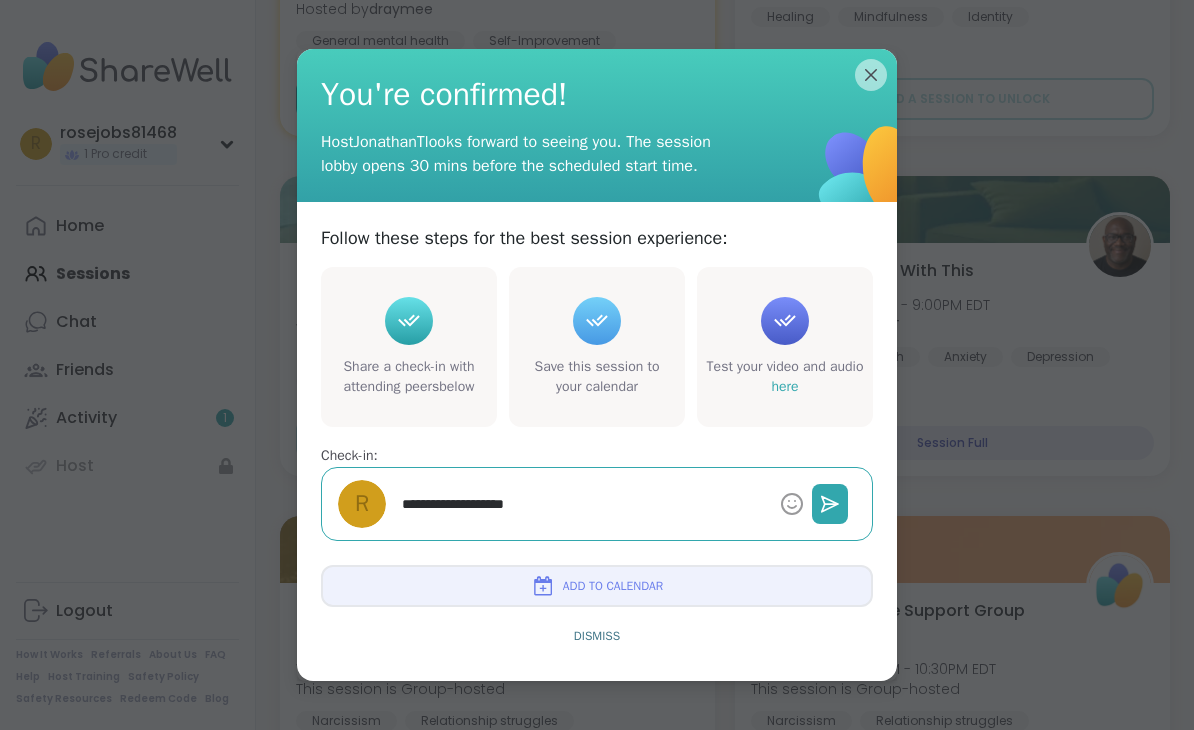 type on "*" 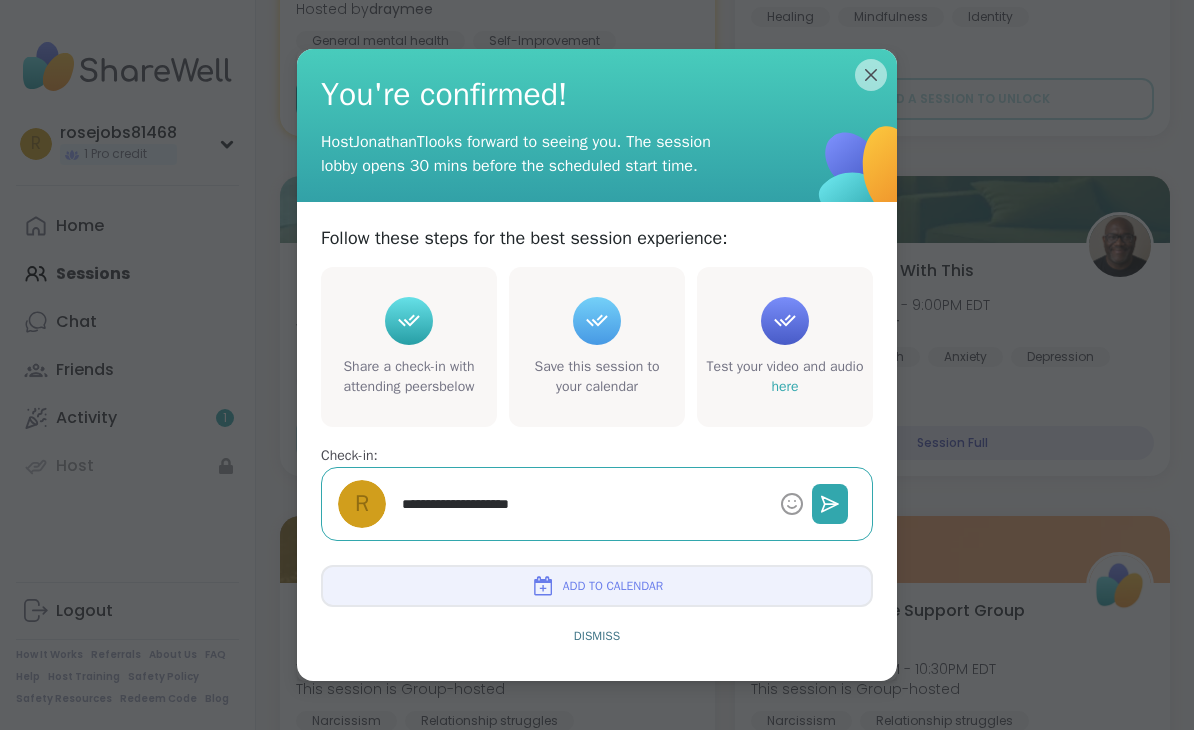 type on "*" 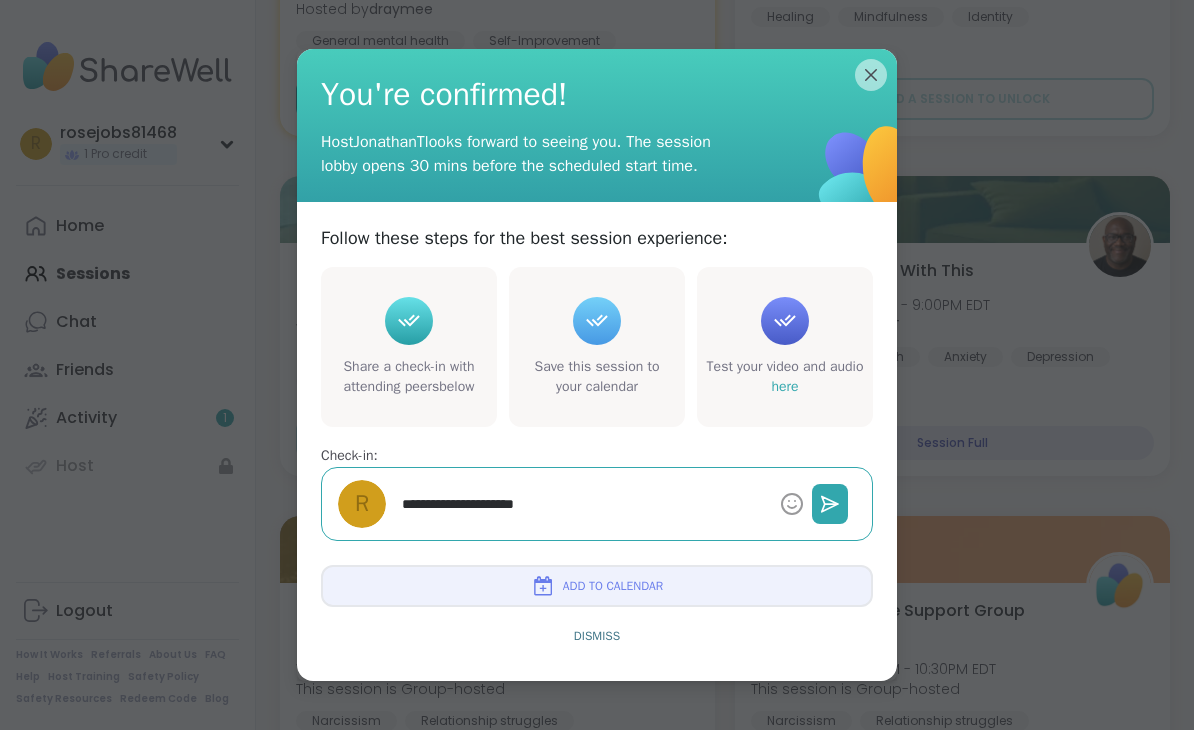 type on "*" 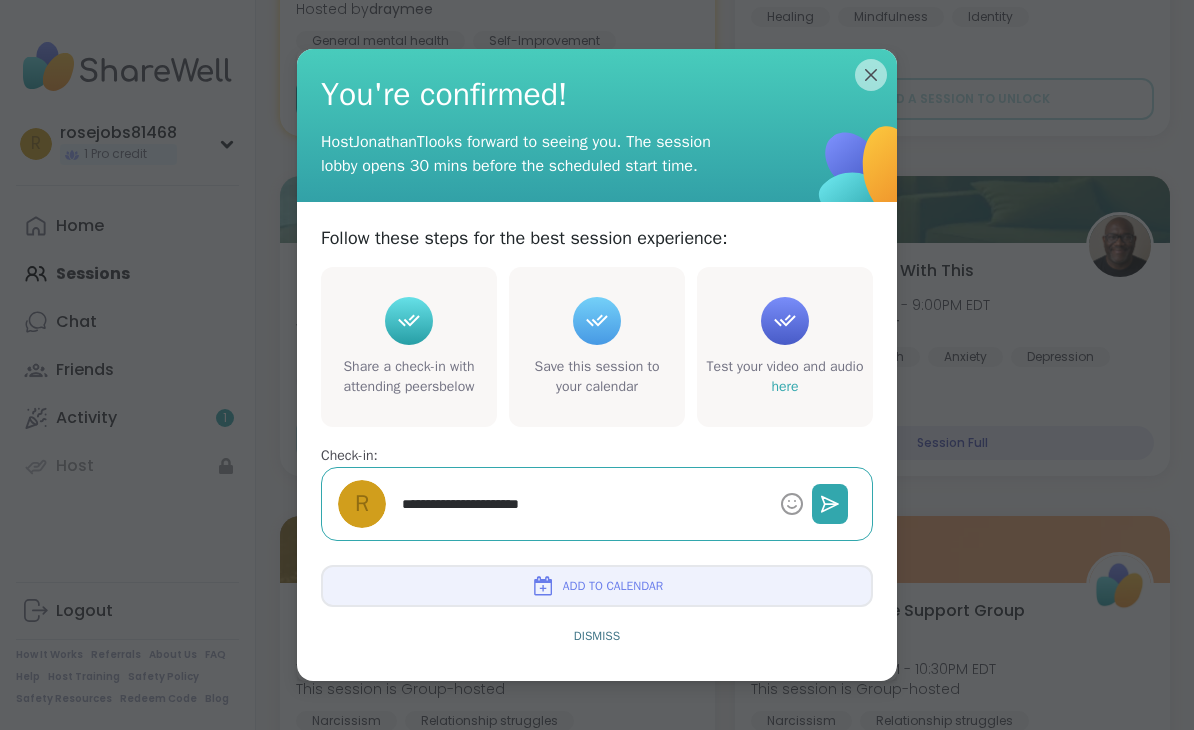 type on "*" 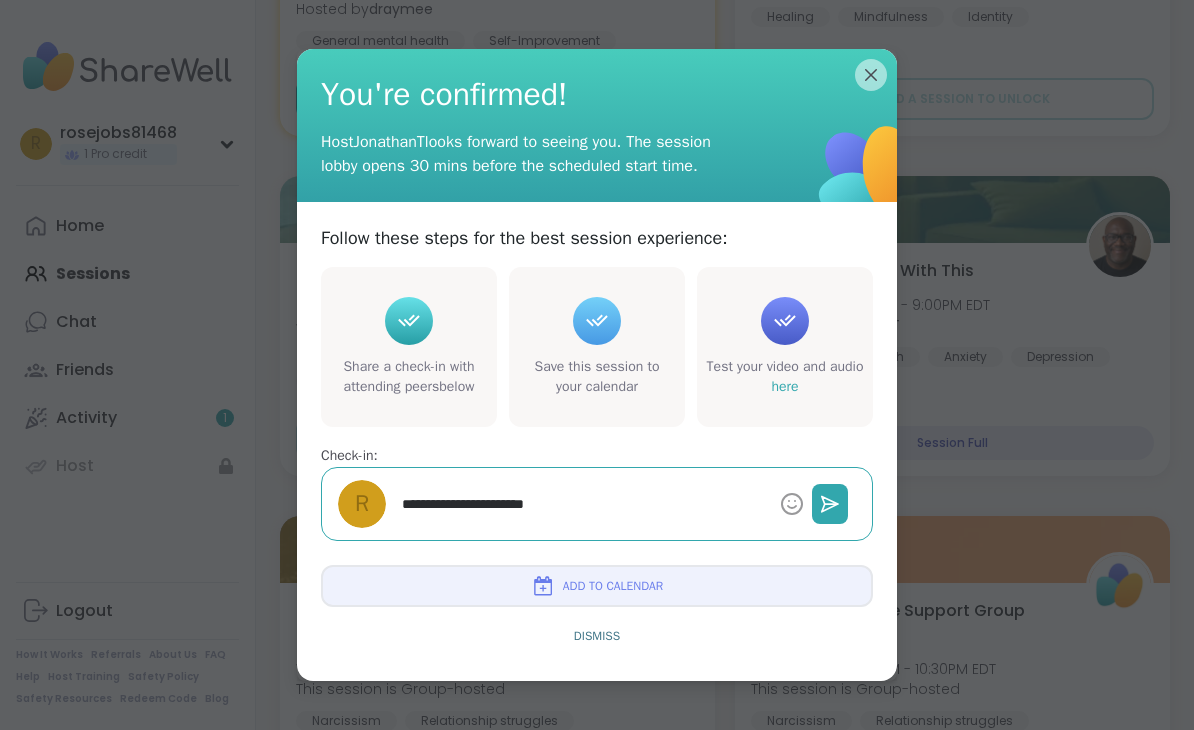 type on "*" 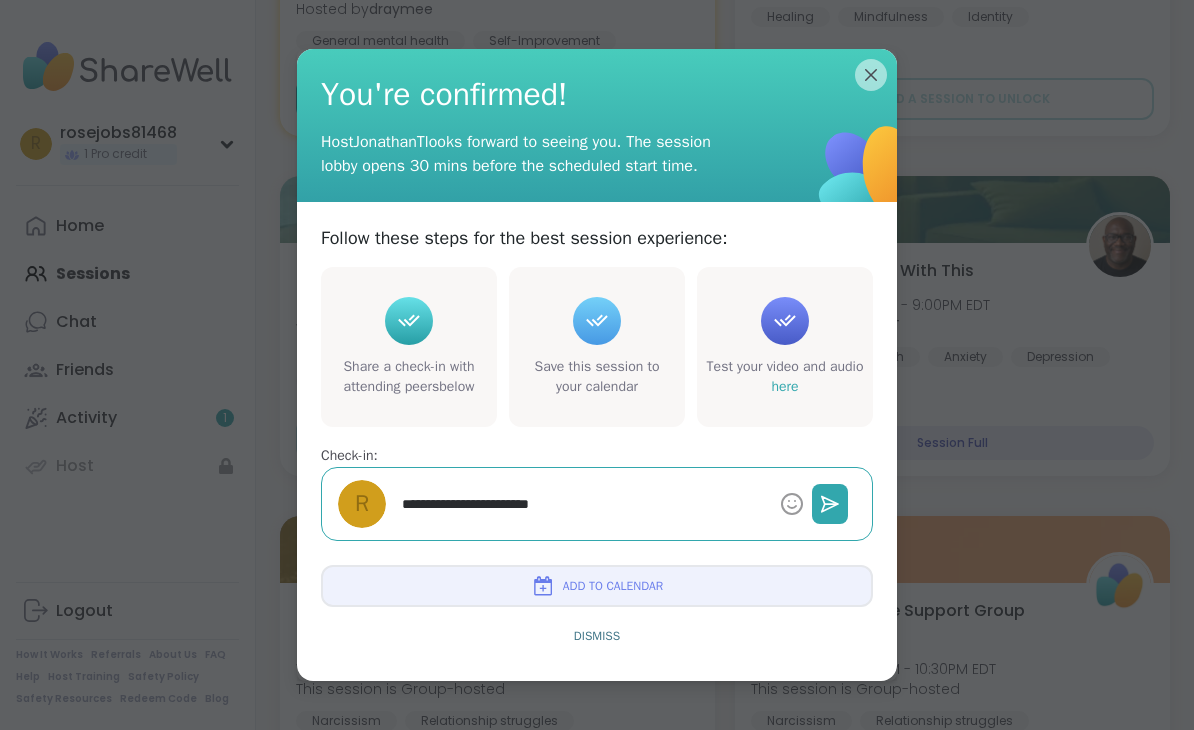 type on "*" 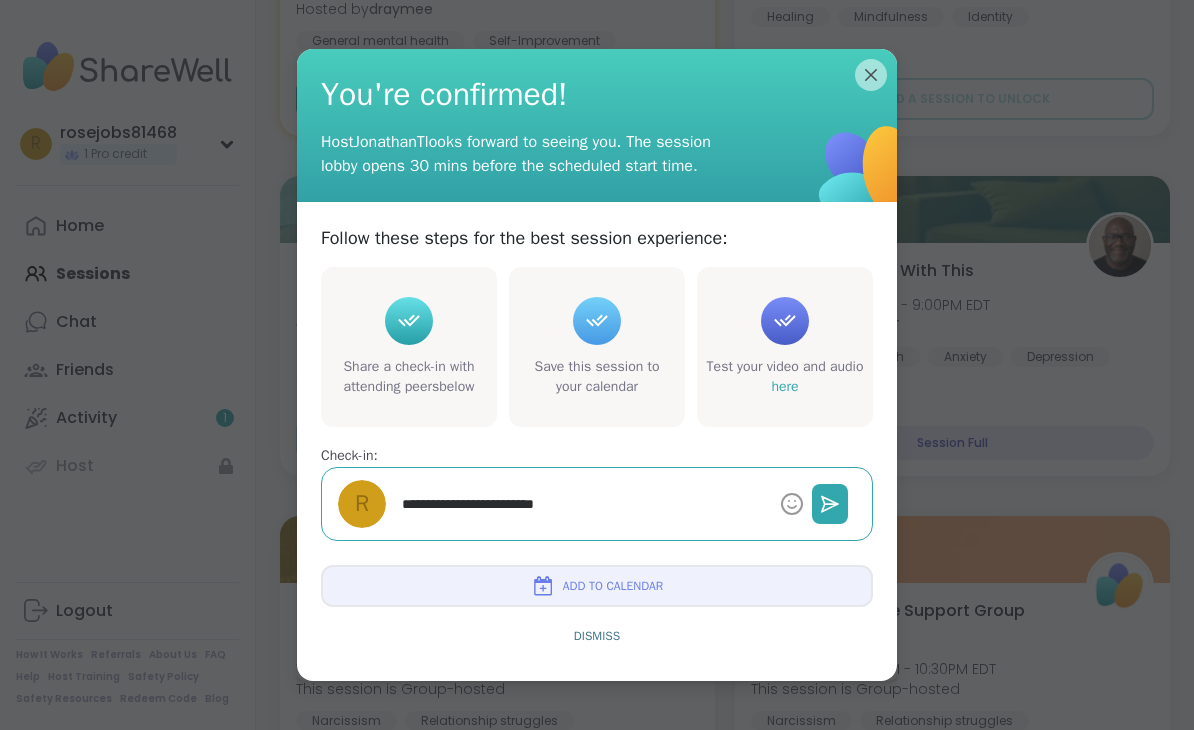 type on "*" 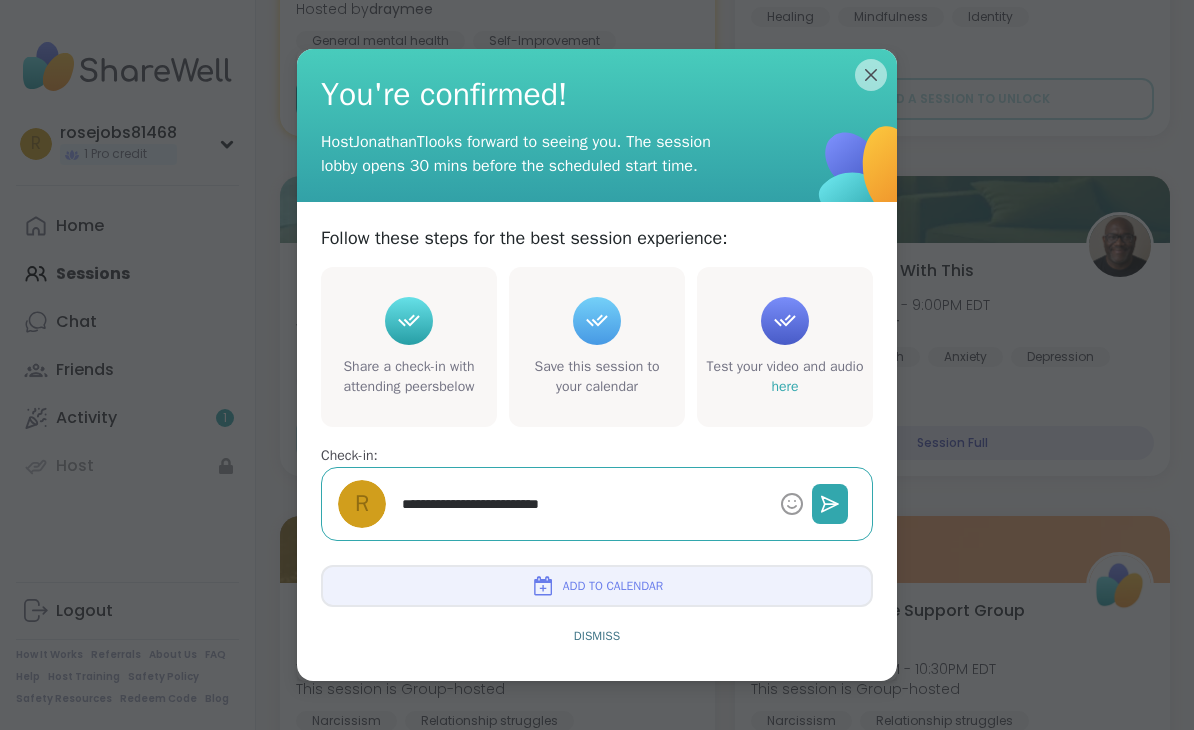 type on "**********" 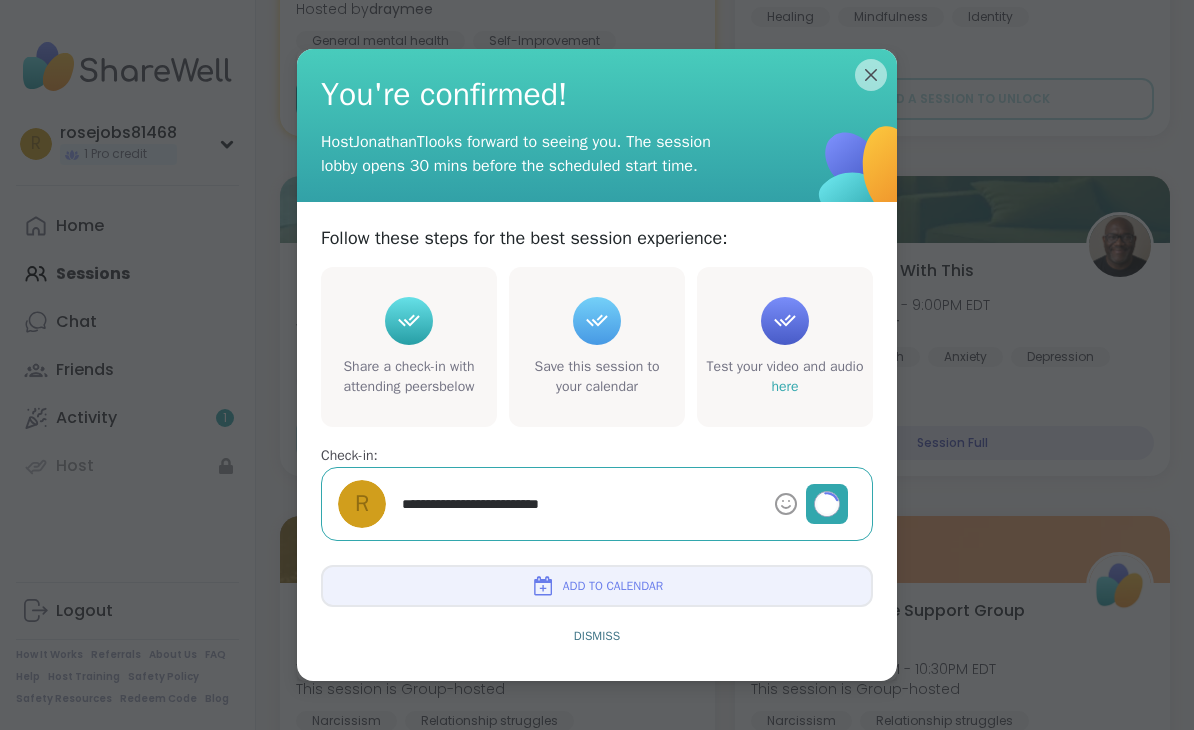 type on "*" 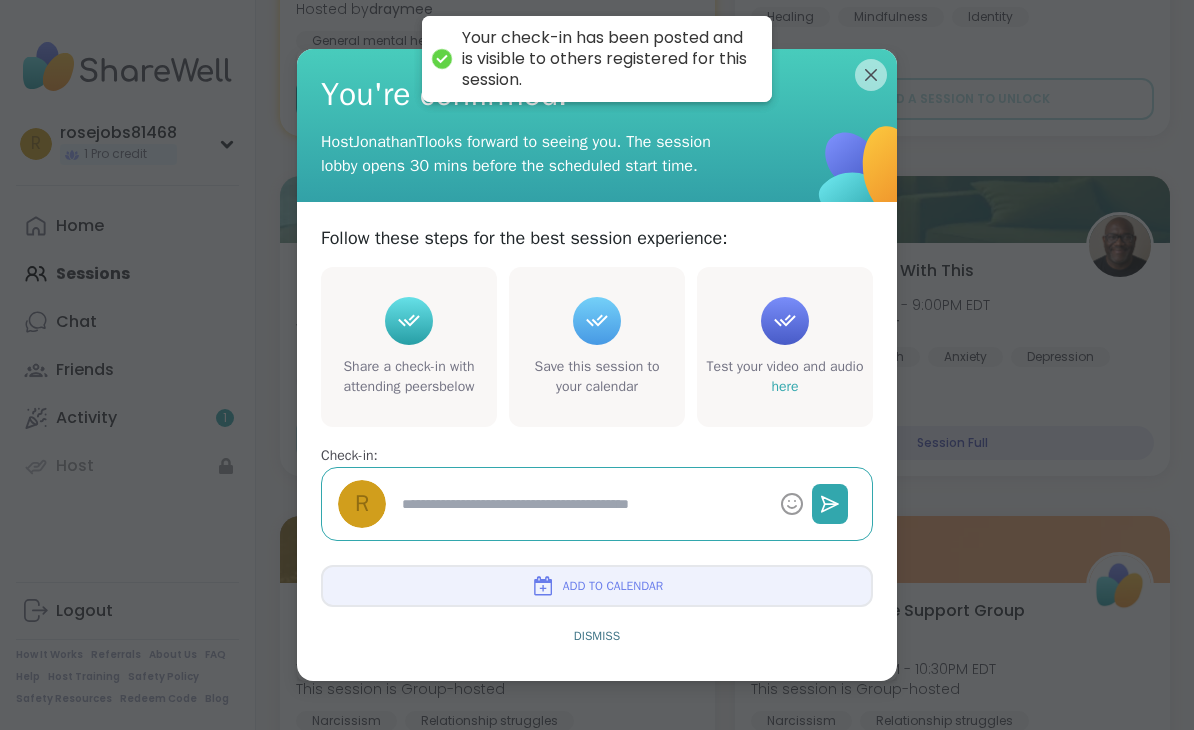 scroll, scrollTop: 4319, scrollLeft: 0, axis: vertical 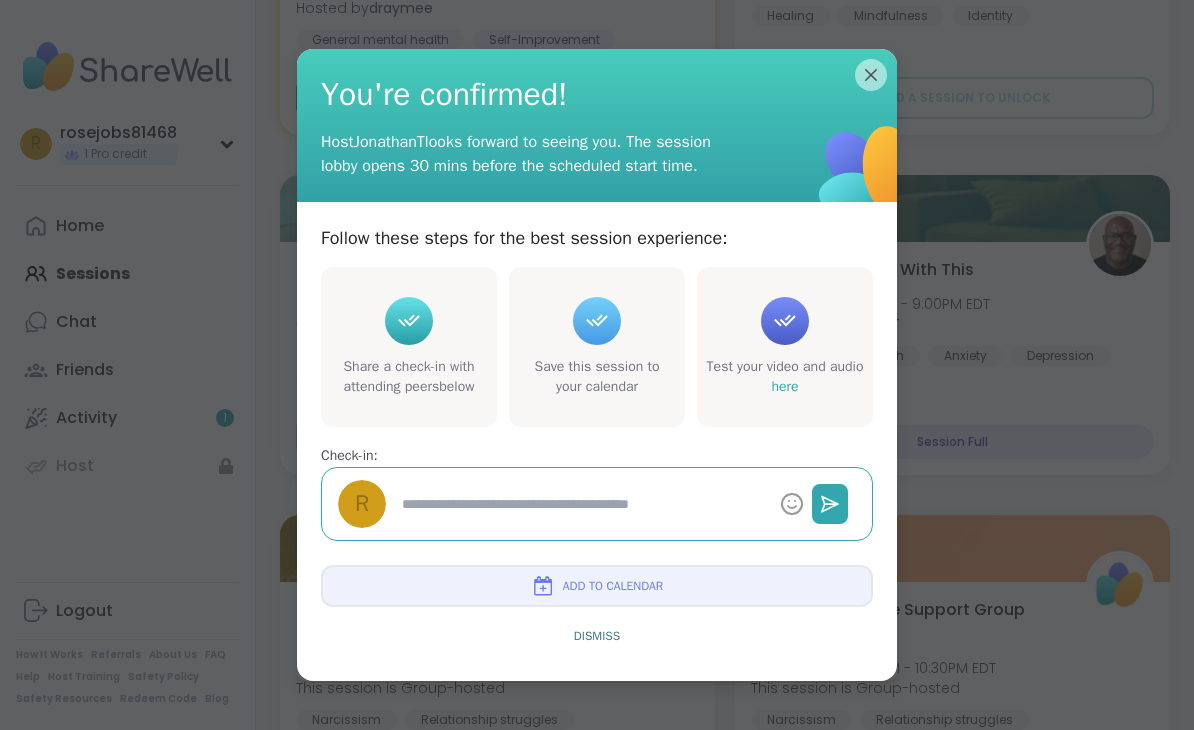 click on "Add to Calendar" at bounding box center (613, 586) 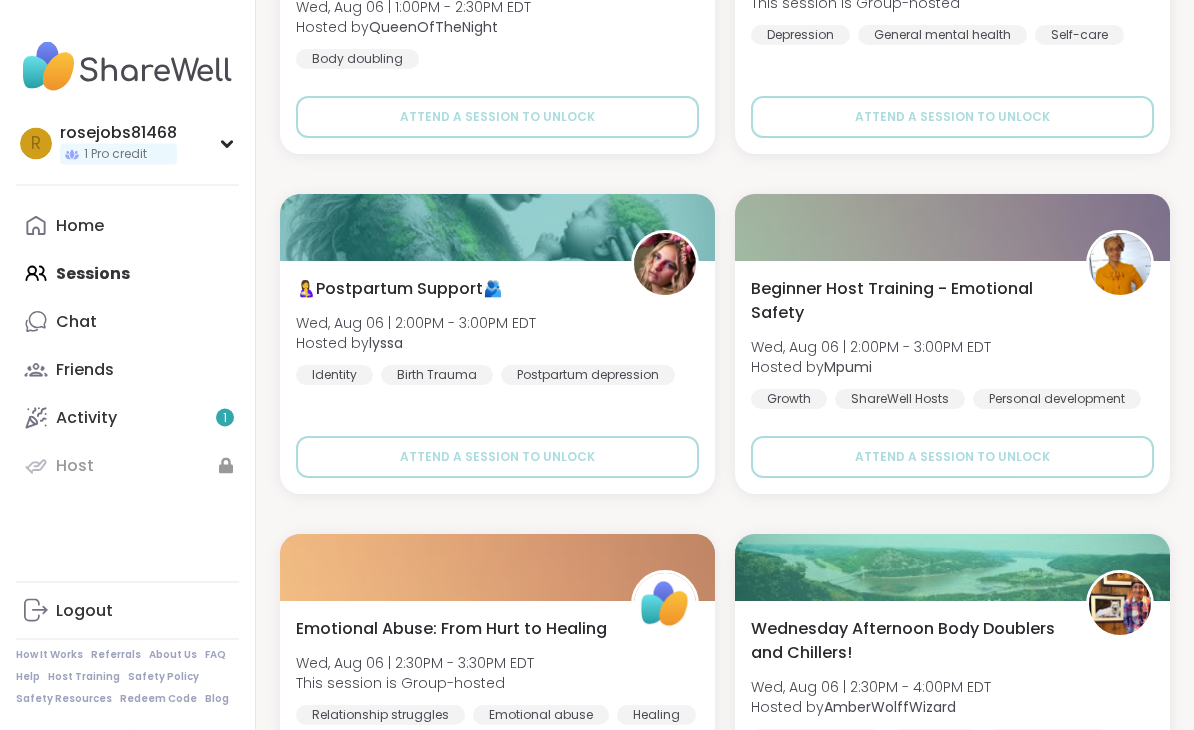 scroll, scrollTop: 2265, scrollLeft: 0, axis: vertical 